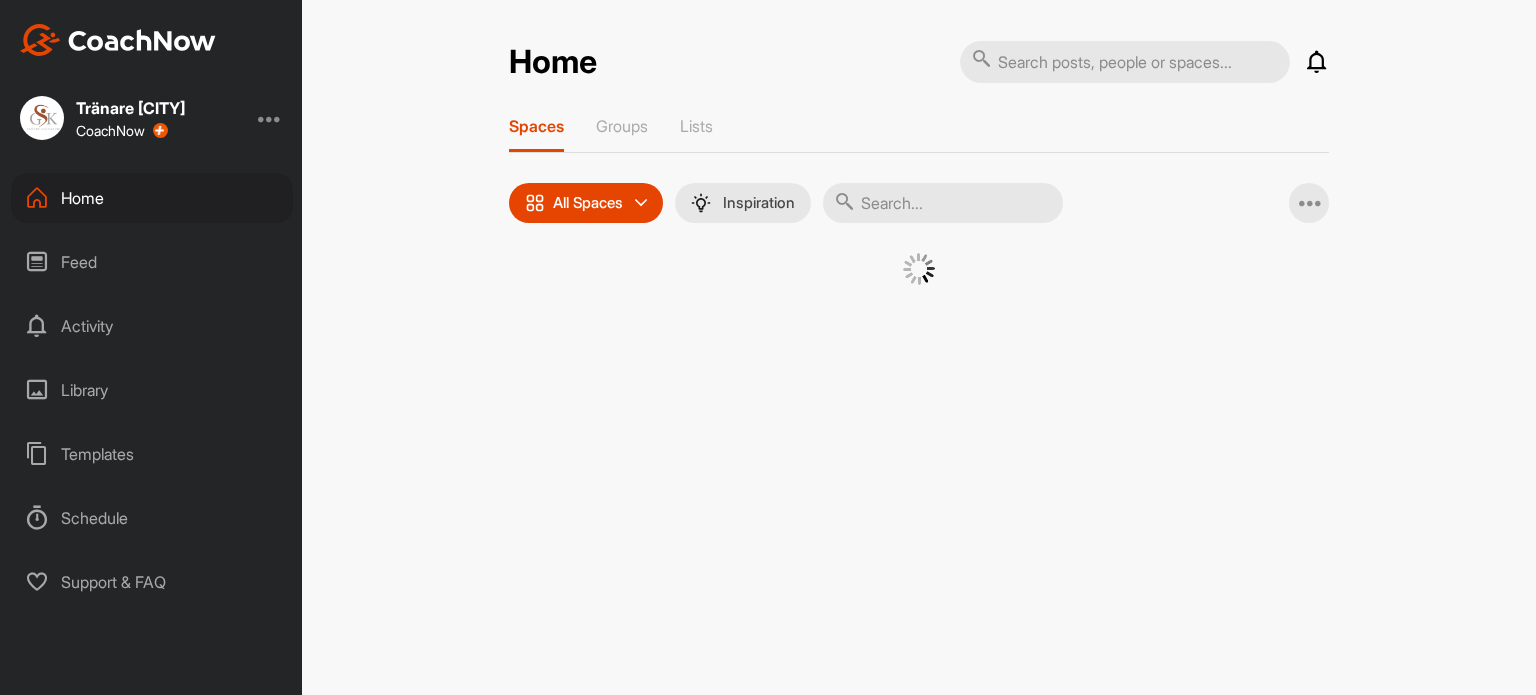 scroll, scrollTop: 0, scrollLeft: 0, axis: both 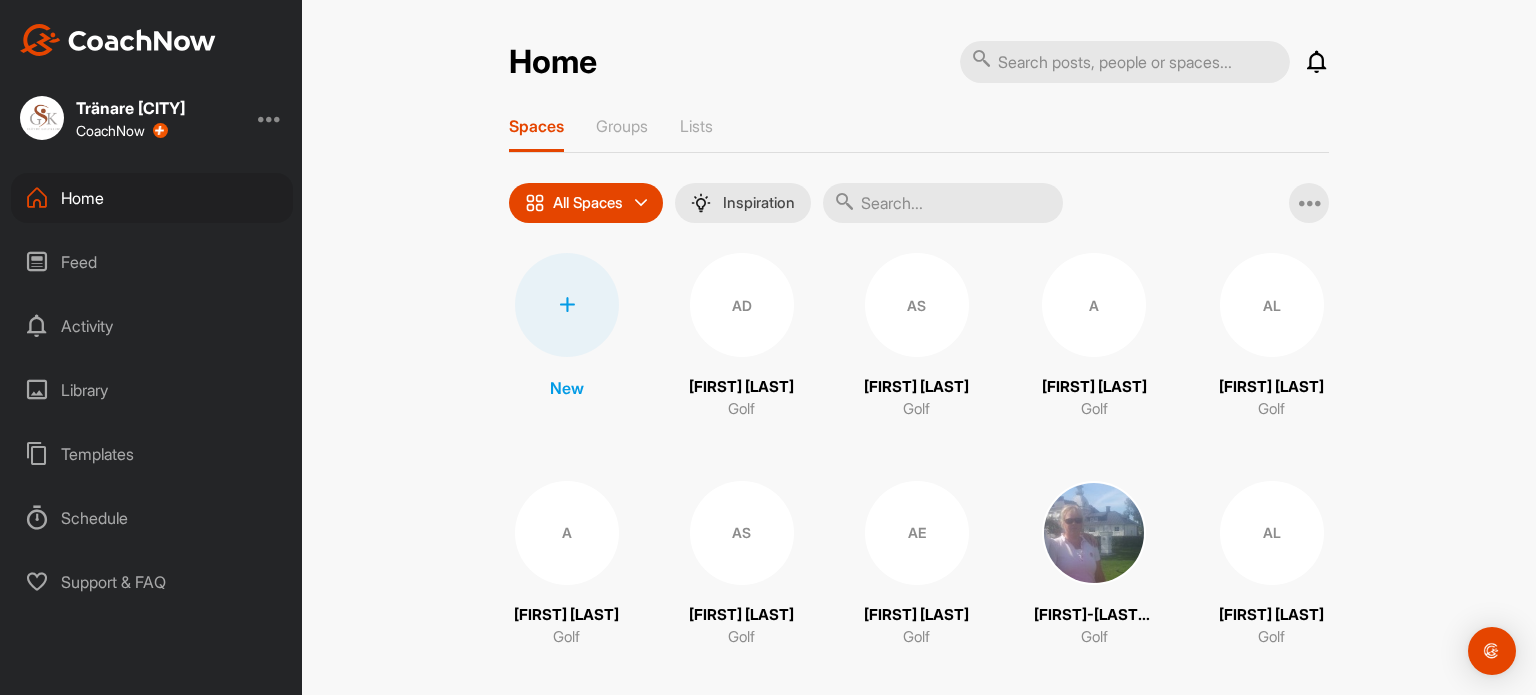 click on "All Spaces" at bounding box center [588, 203] 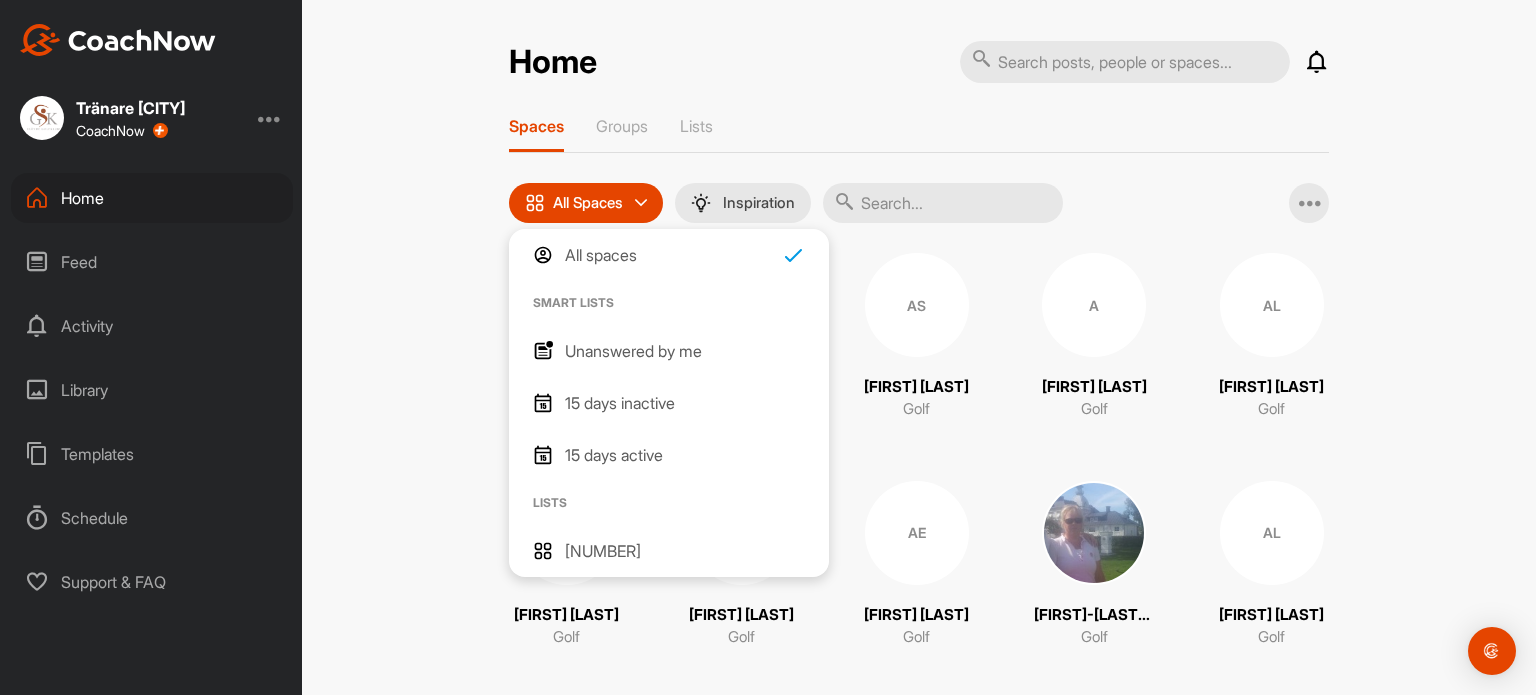 click on "Home Notifications Invitations This Month AE [FIRST] [LAST] accepted your invitation . 3 w • [FIRST] [LAST] / Golf OL [FIRST] [LAST] accepted your invitation . 3 w • [FIRST] [LAST] / Golf BB [FIRST] [LAST] replied to a post : "Hi [FIRST],
Thank you for post..." 3 w • [FIRST] [LAST] / Golf BB [FIRST] [LAST] accepted your invitation . 3 w • [FIRST] [LAST] / Golf AS [FIRST] [LAST] accepted your invitation . 3 w • [FIRST] [LAST] / Golf FJ [FIRST] [LAST] created a post : "Hej! Jag står nere vid svin..." 3 w • [FIRST] [LAST] / Golf CA [FIRST] [LAST] accepted your invitation . 3 w • [FIRST] [LAST] / Golf LF [FIRST] [LAST] accepted your invitation . 3 w • [FIRST] [LAST] / Golf FJ [FIRST] [LAST] accepted your invitation . 8 Jul • [FIRST] [LAST] / Golf IM [FIRST] [LAST] accepted your invitation . 6 Jul • [FIRST] [LAST] / Golf Everything Else AL [FIRST] [LAST] replied to a post : "Samma här jag sjunker lite ..." 3 Jul • [FIRST] [LAST] / Golf TT [FIRST] [LAST] replied to a post : "Över kroppen var lite för m..." 3 Jul • [FIRST] [LAST] / Golf AL [FIRST] [LAST] replied to a post 3 Jul AL [FIRST] [LAST] TT" at bounding box center (919, 347) 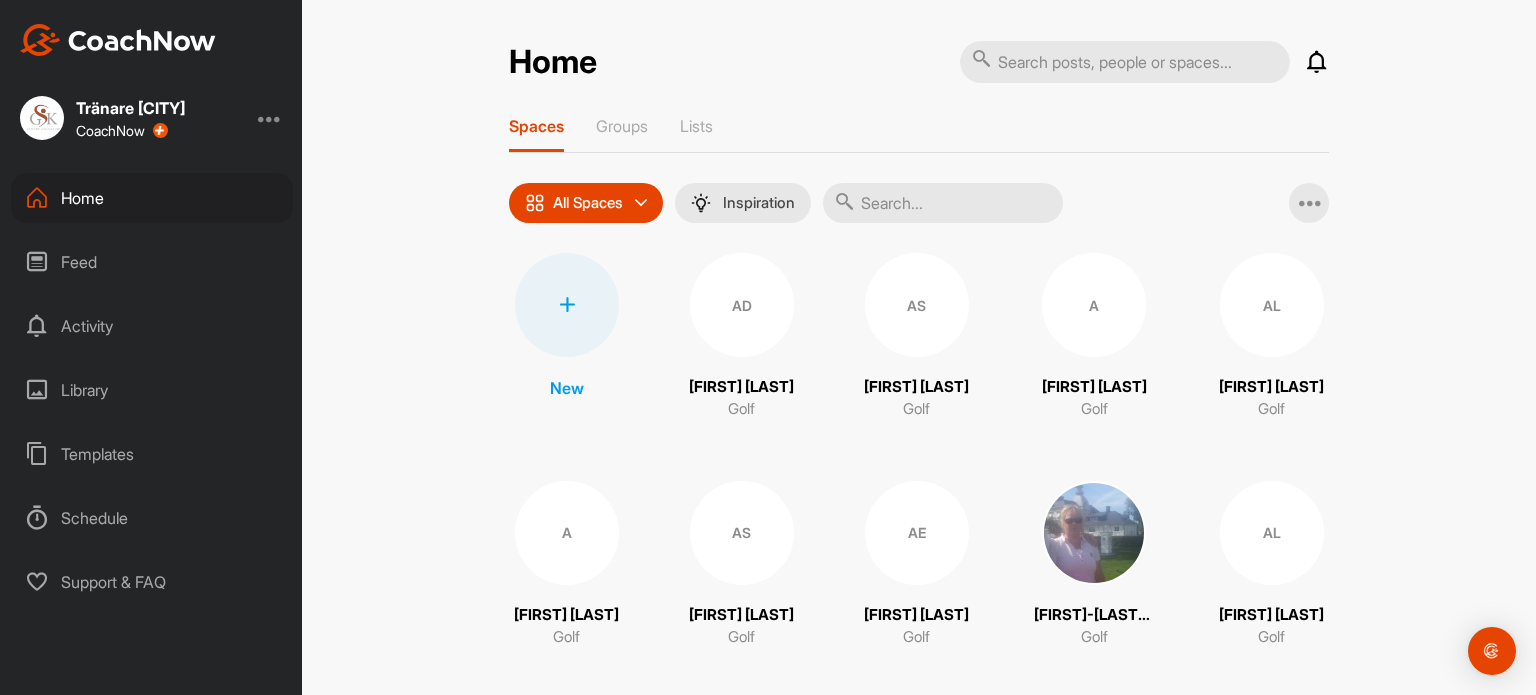 click at bounding box center [567, 305] 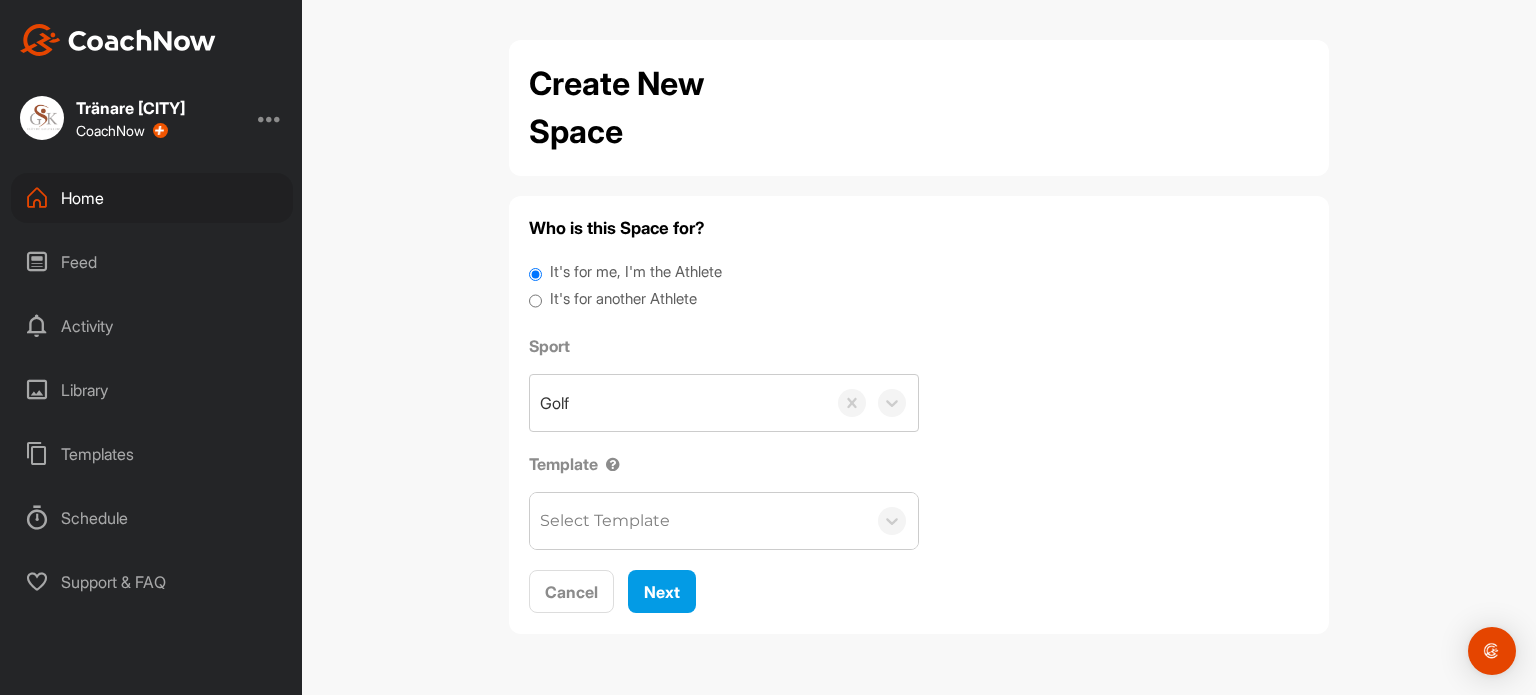 click on "Who is this Space for? It's for me, I'm the Athlete It's for another Athlete Sport Golf Template    Select Template   Cancel   Next" at bounding box center (919, 415) 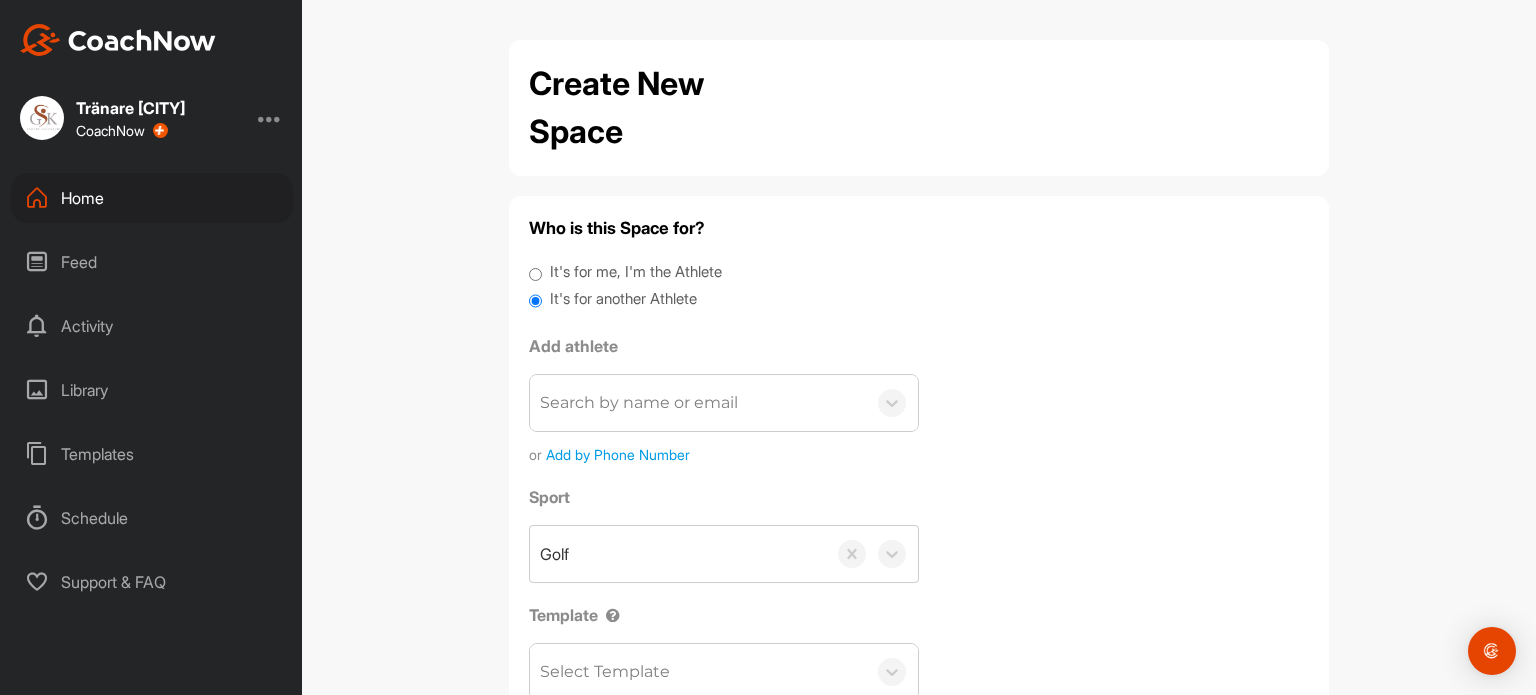 scroll, scrollTop: 134, scrollLeft: 0, axis: vertical 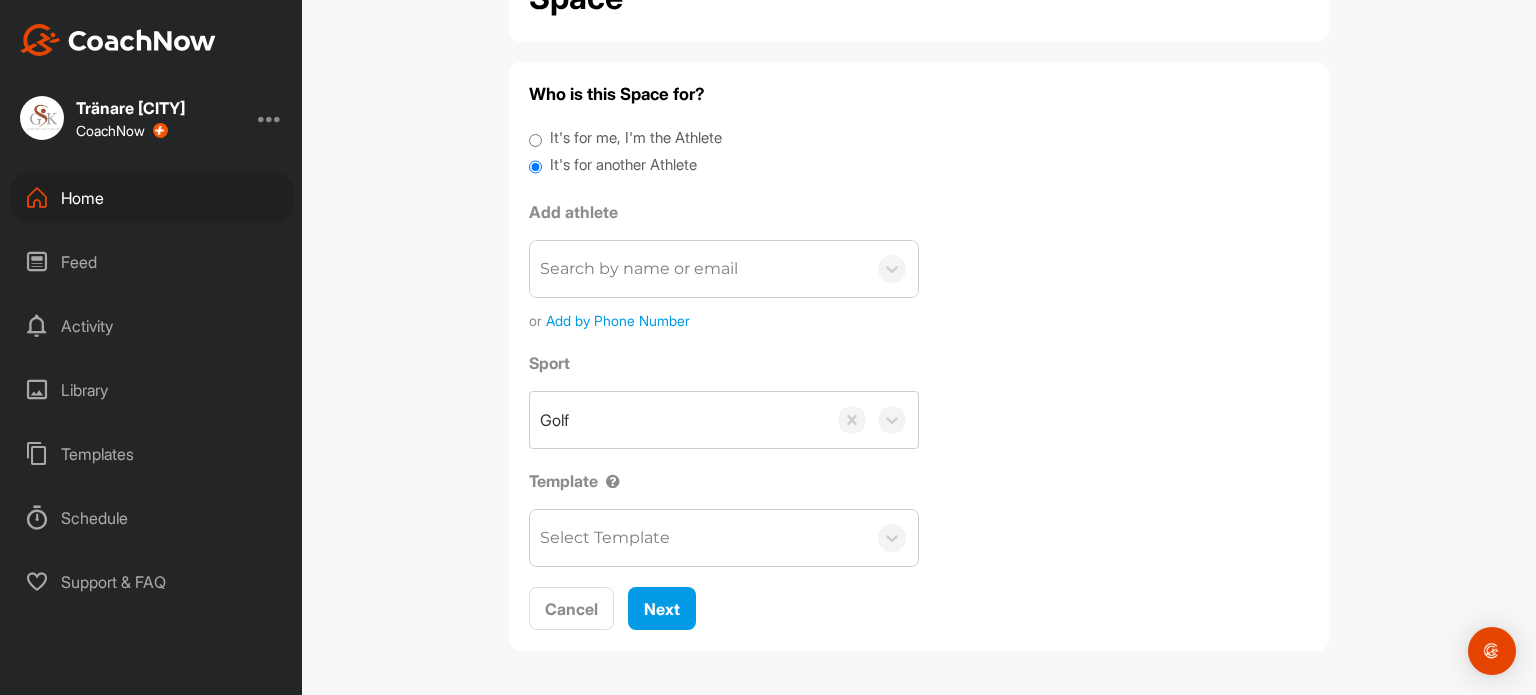 click on "Search by name or email" at bounding box center (698, 269) 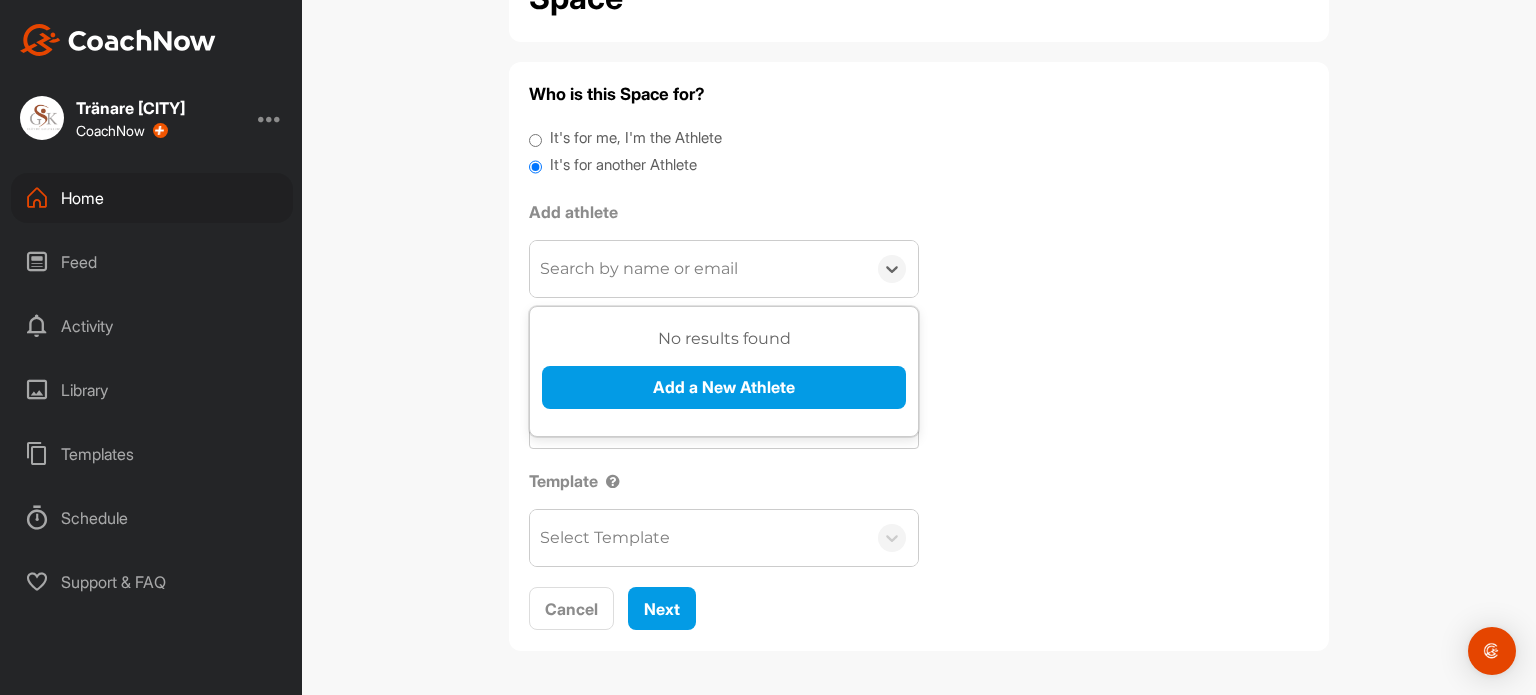paste on "[EMAIL]" 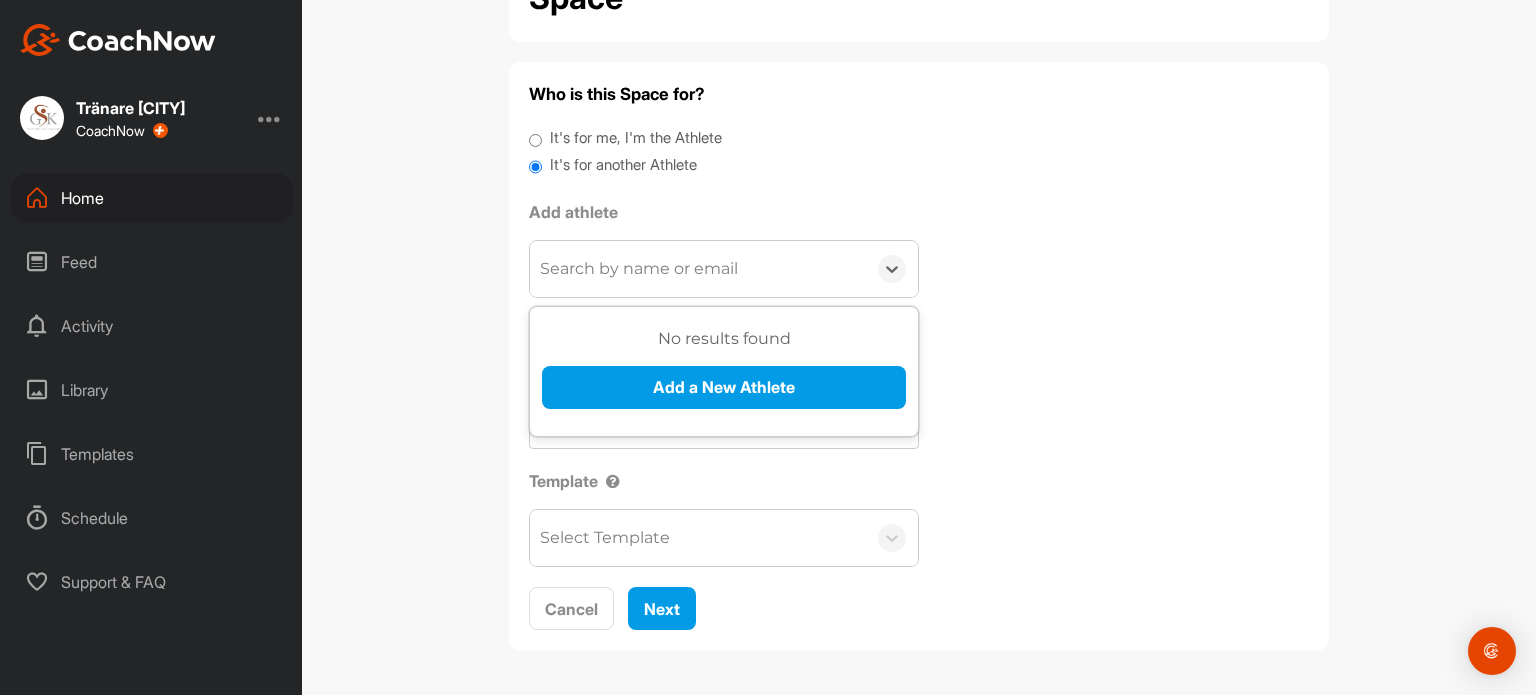 type on "[EMAIL]" 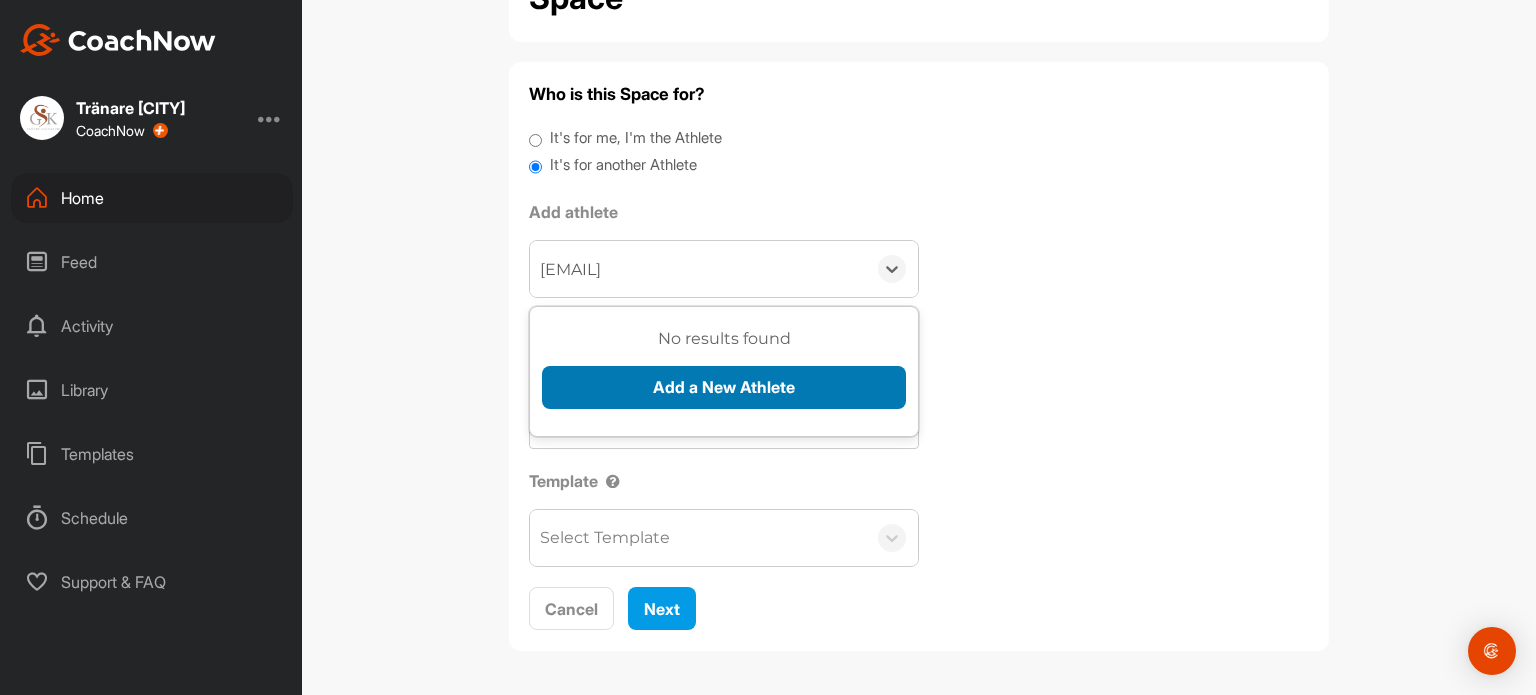 click on "Add a New Athlete" at bounding box center (724, 387) 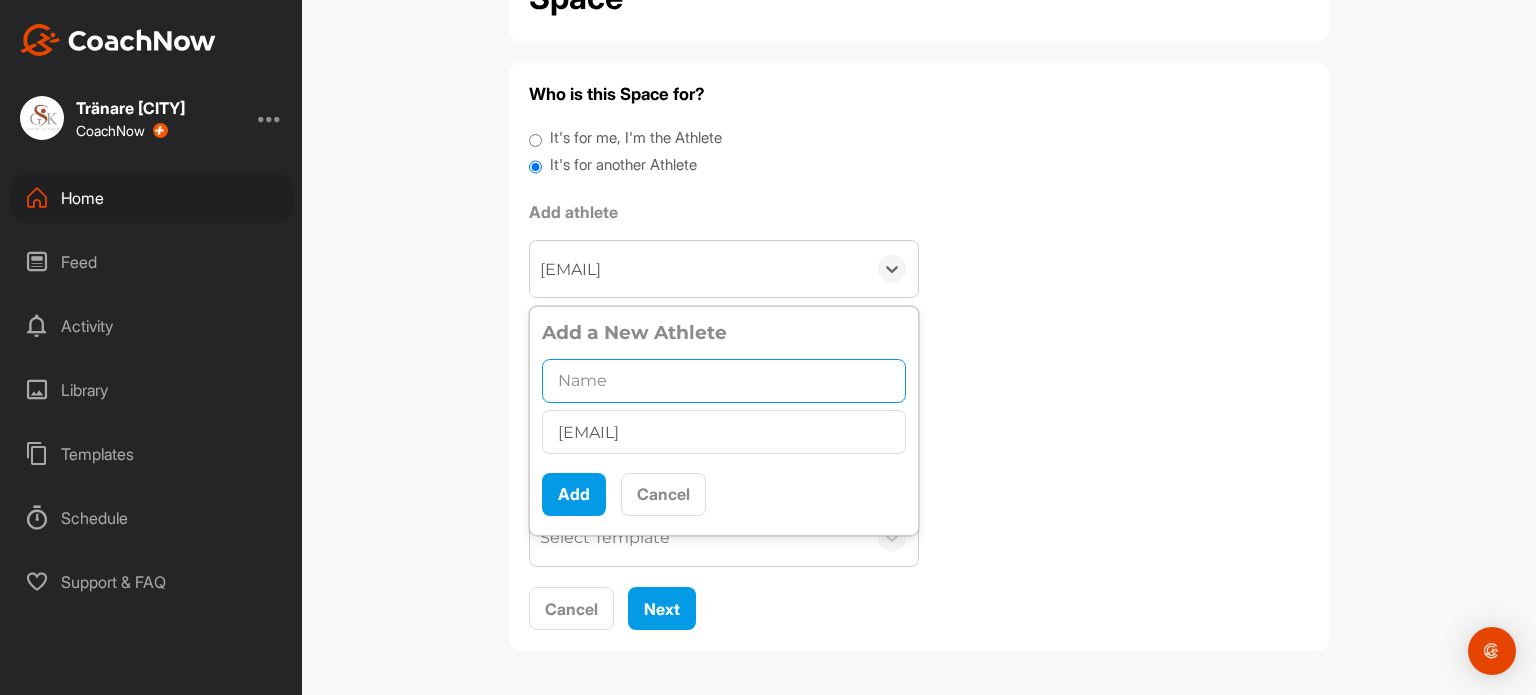 click at bounding box center (724, 381) 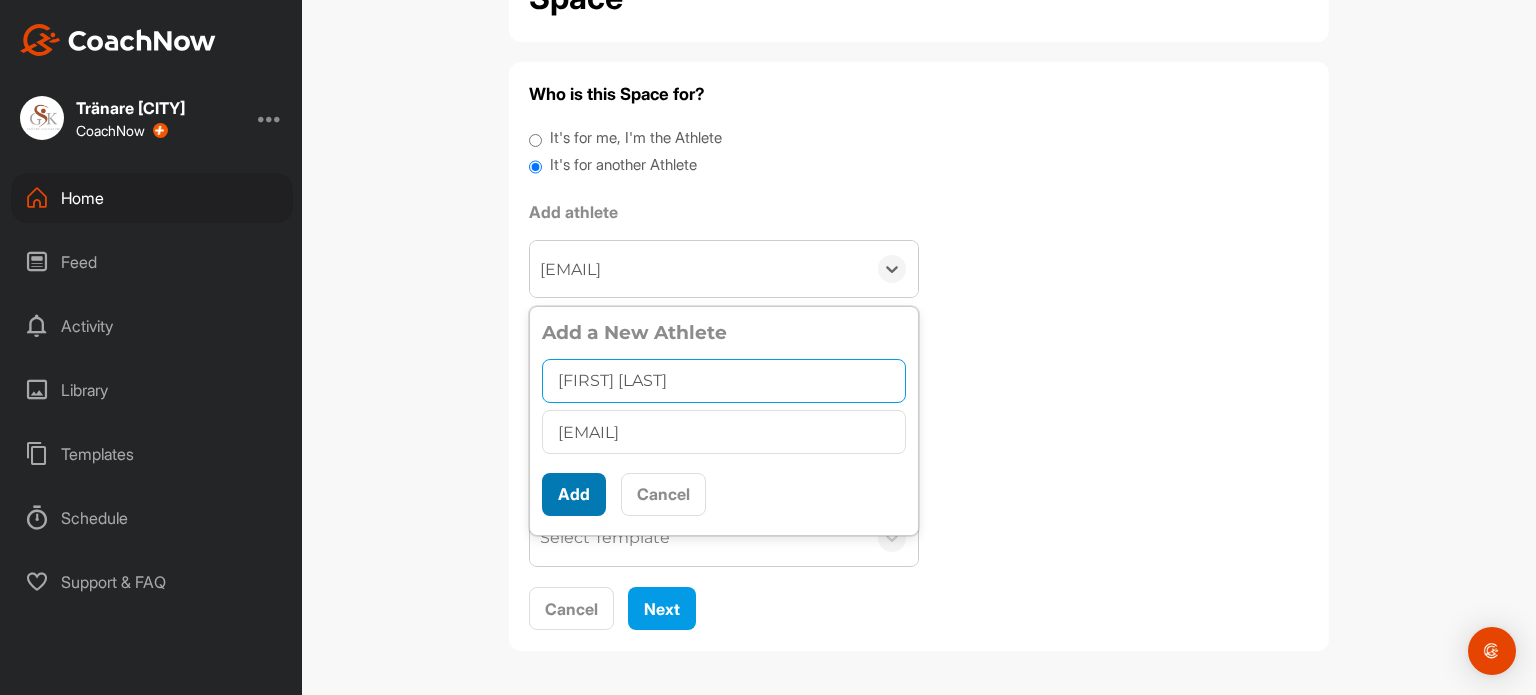 type on "[FIRST] [LAST]" 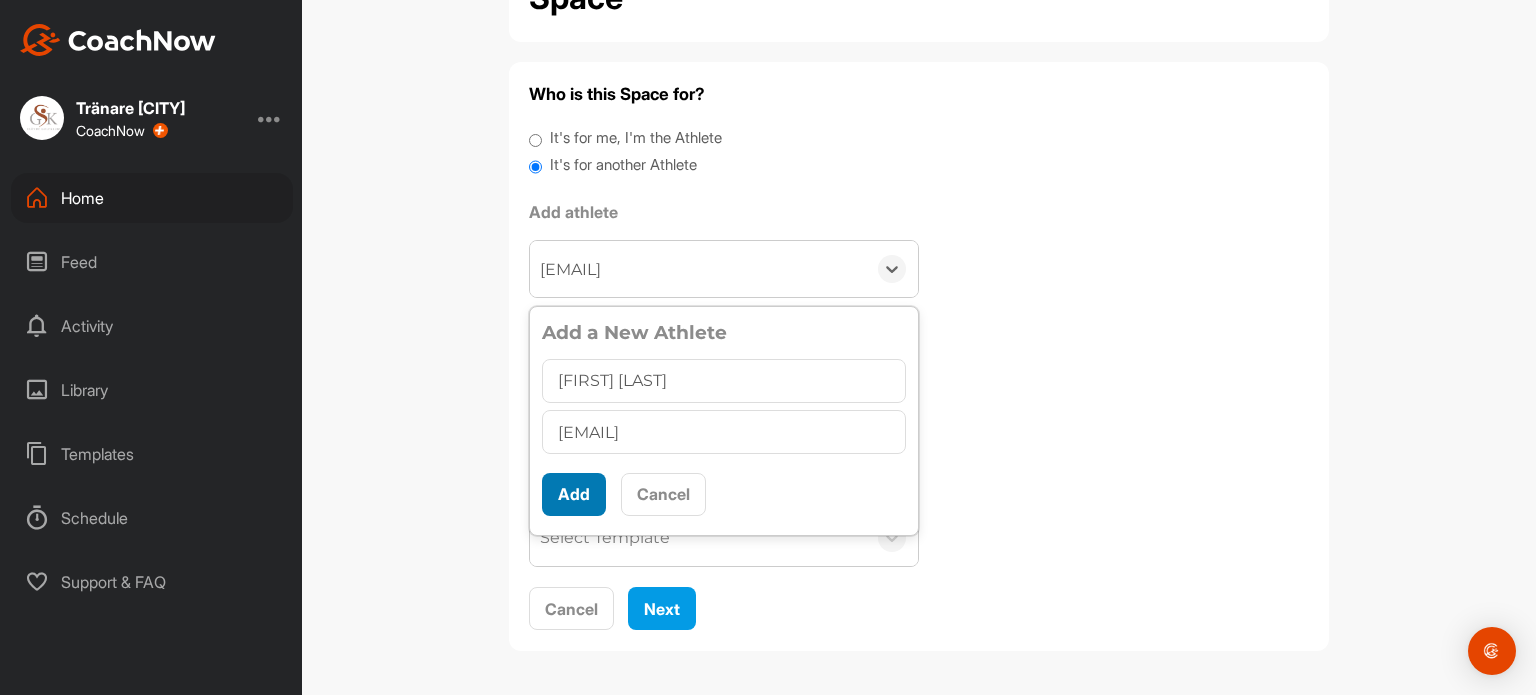 click on "Add" at bounding box center [574, 494] 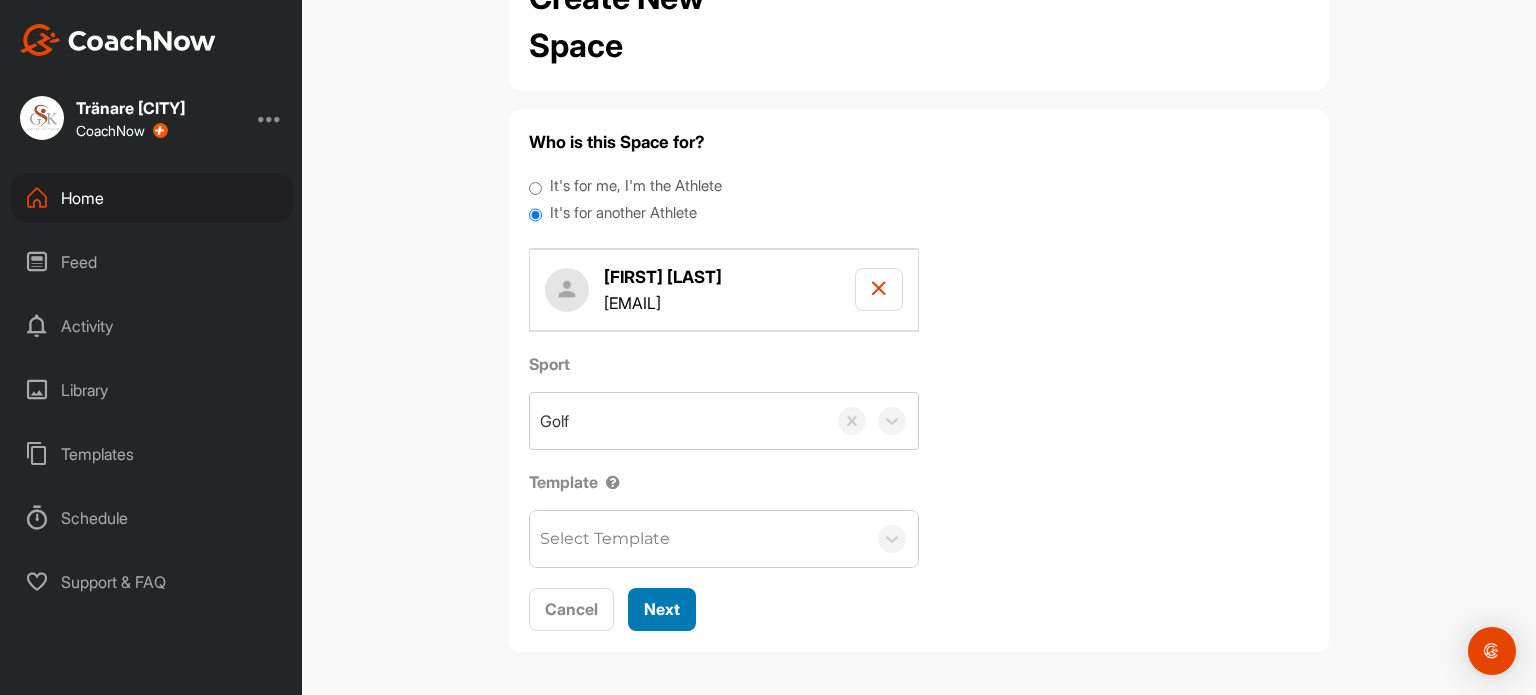 click on "Next" at bounding box center [662, 609] 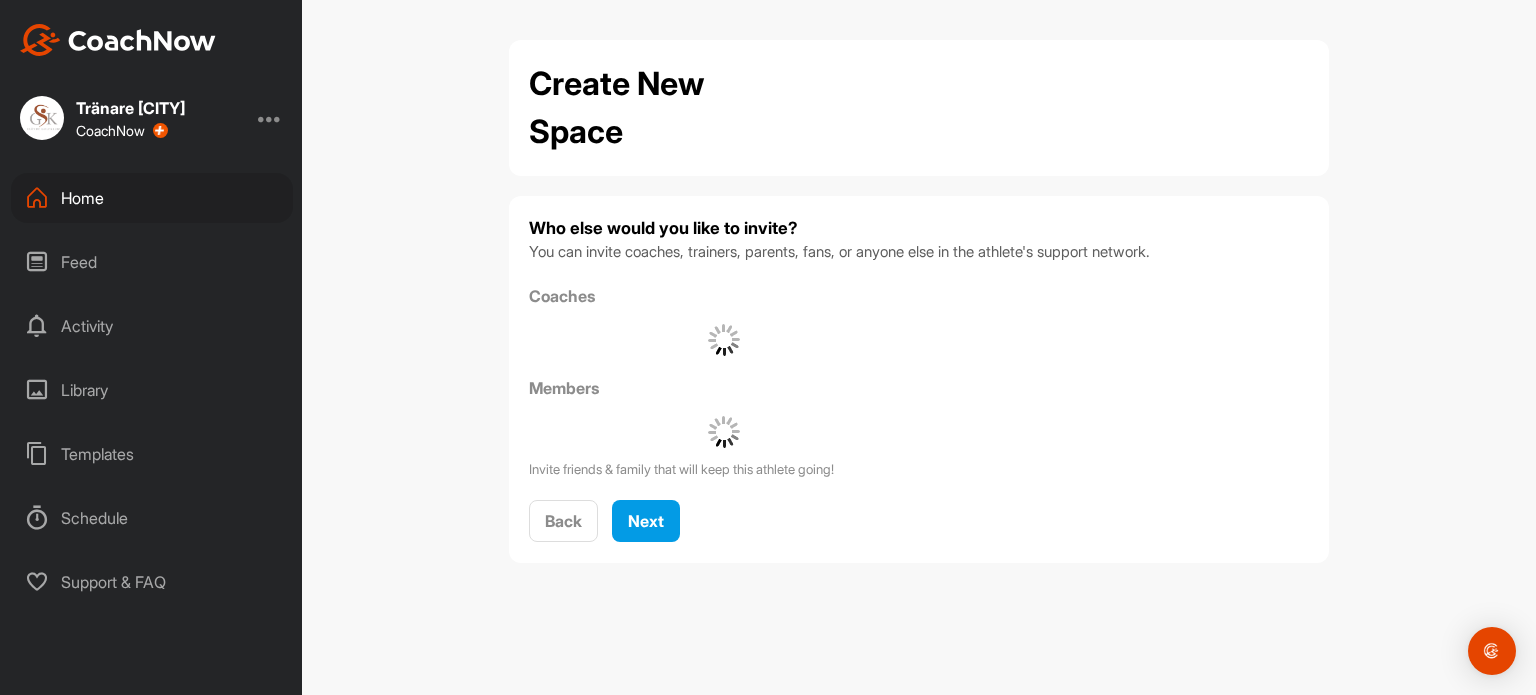 scroll, scrollTop: 0, scrollLeft: 0, axis: both 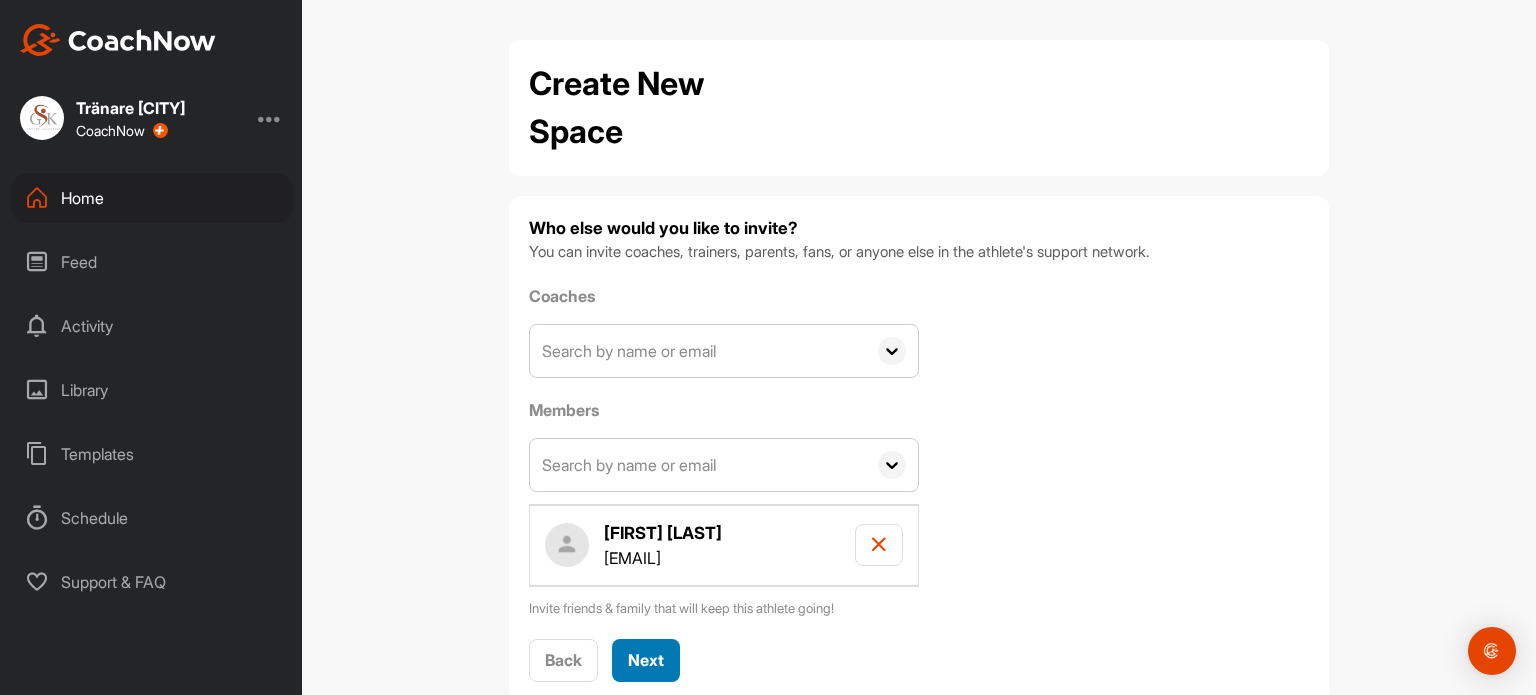 click on "Next" at bounding box center [646, 660] 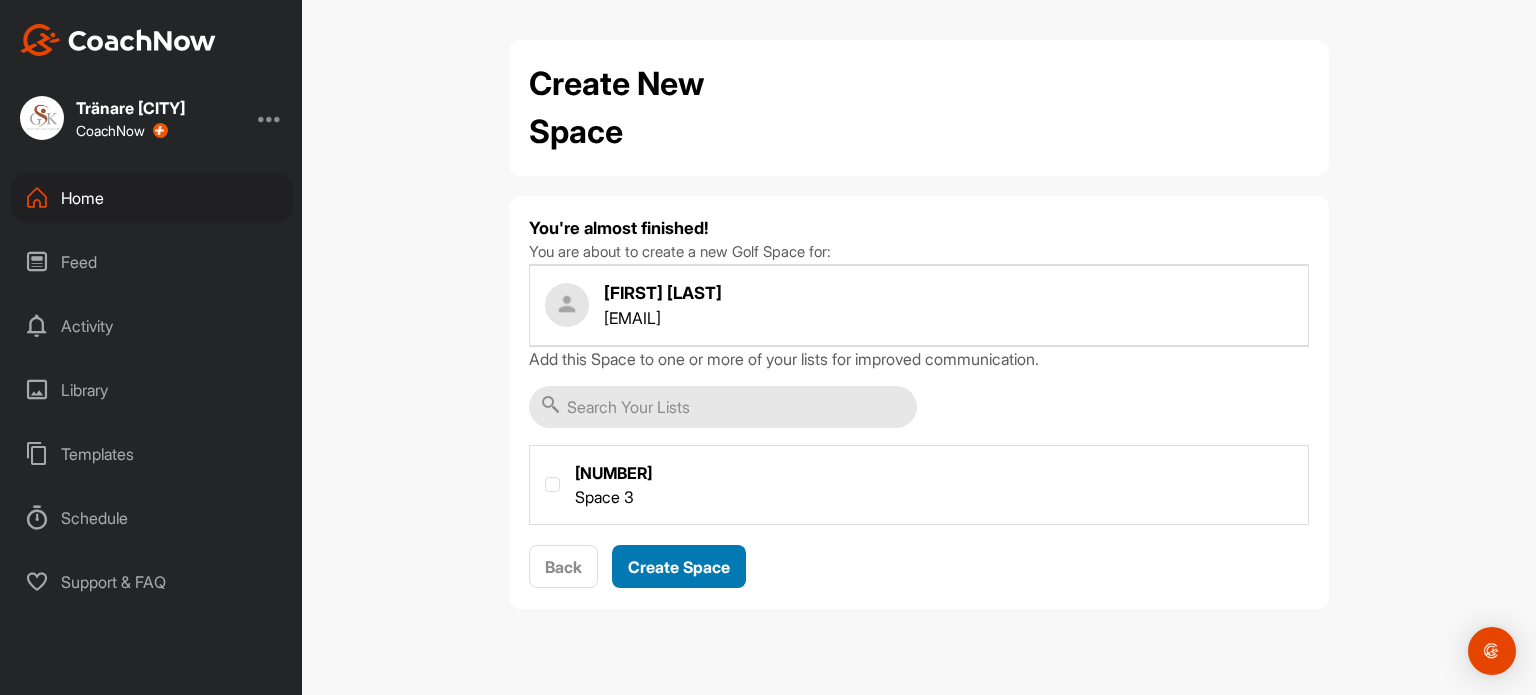 click on "Create Space" at bounding box center [679, 567] 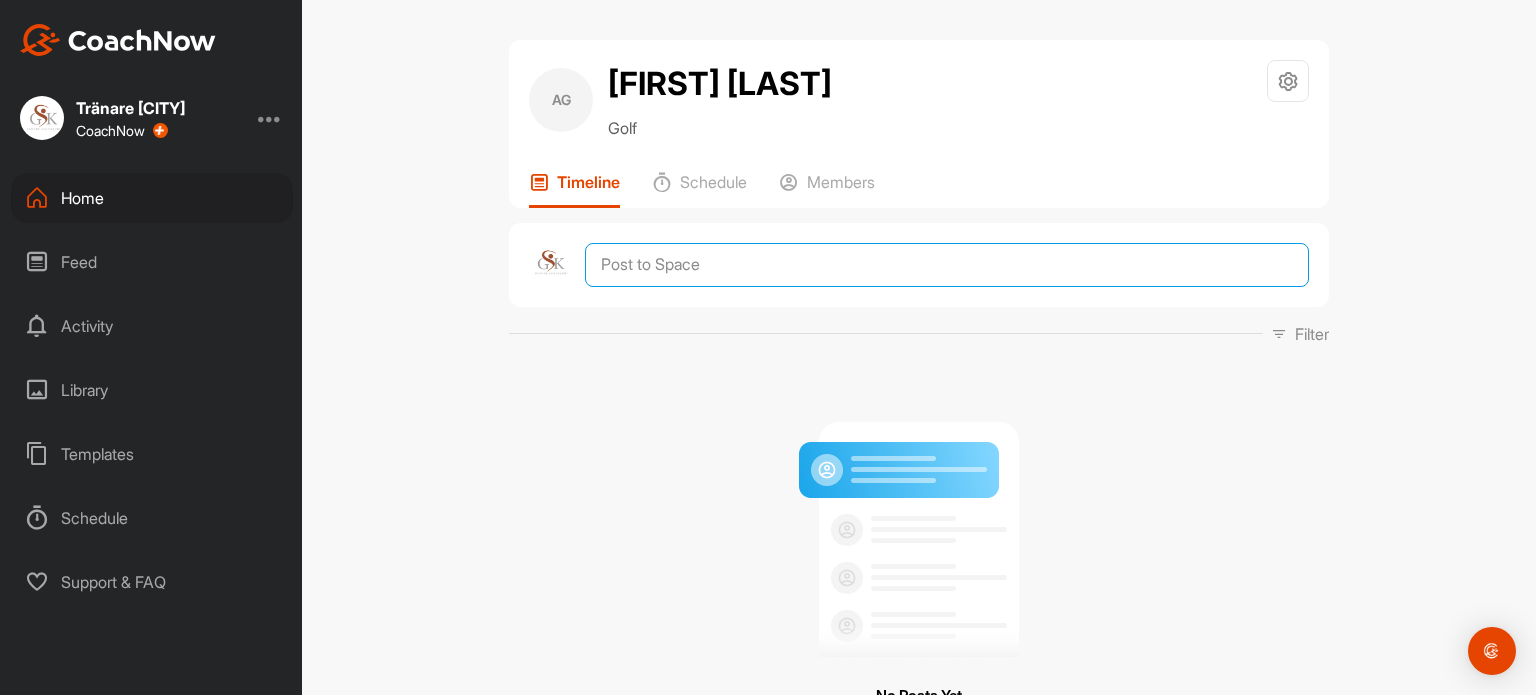 click at bounding box center [947, 265] 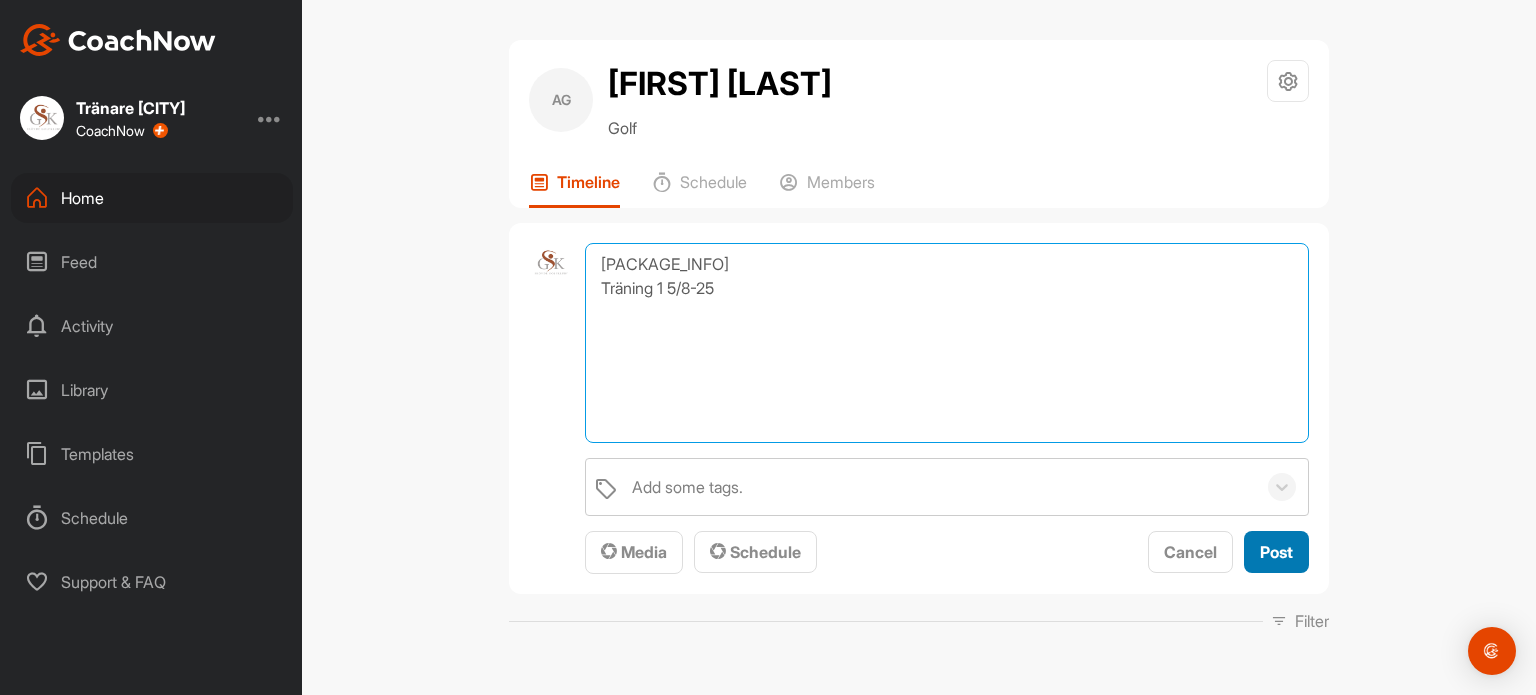 type on "[PACKAGE_INFO]
Träning 1 5/8-25" 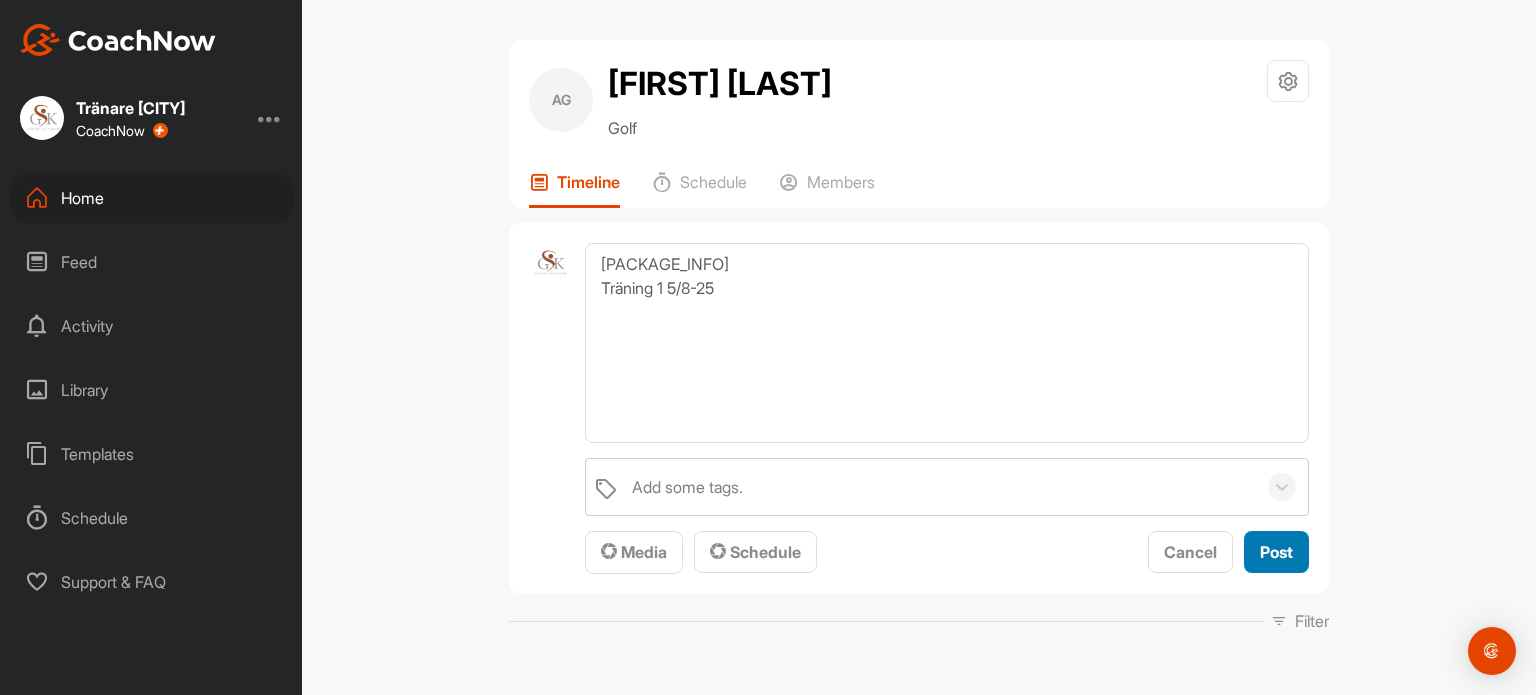 click on "Post" at bounding box center (1276, 552) 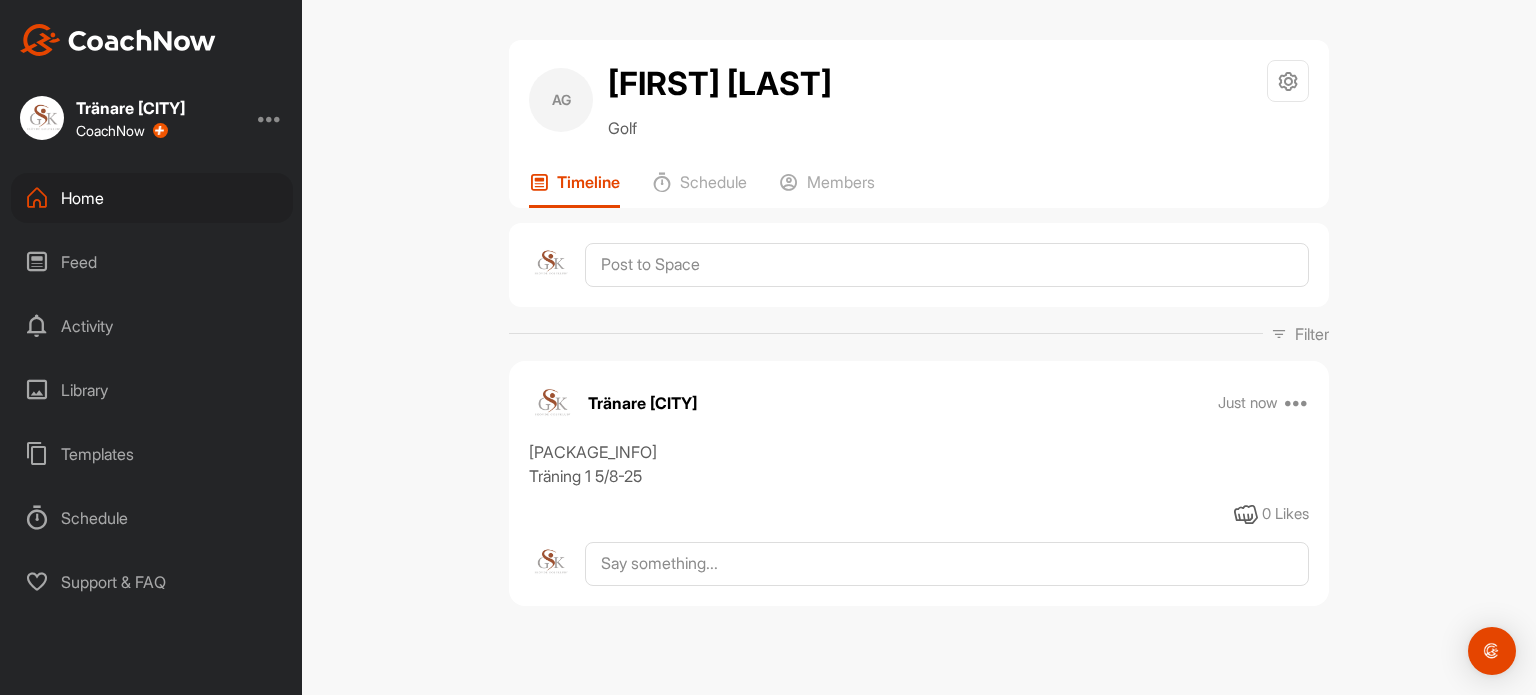 click on "Home" at bounding box center (152, 198) 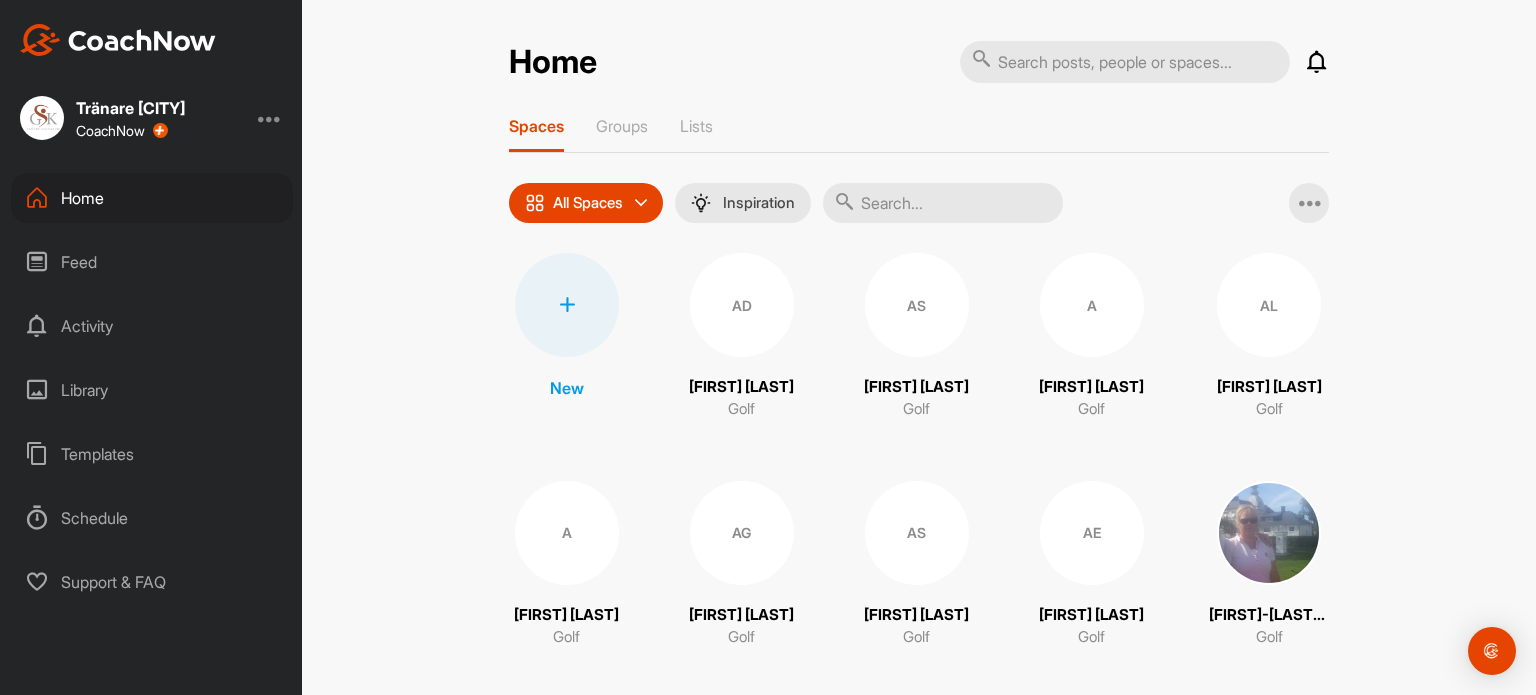 click on "Home" at bounding box center (152, 198) 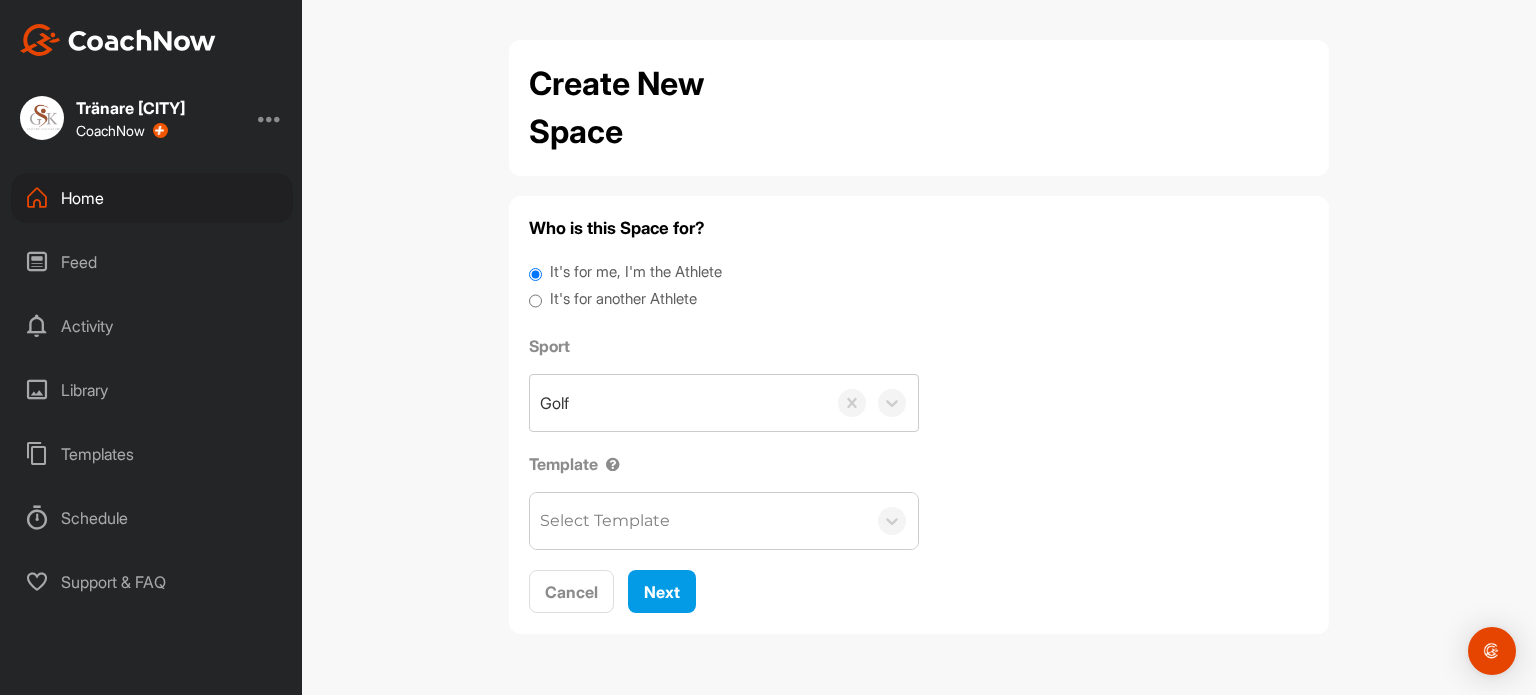 click on "It's for another Athlete" at bounding box center [623, 299] 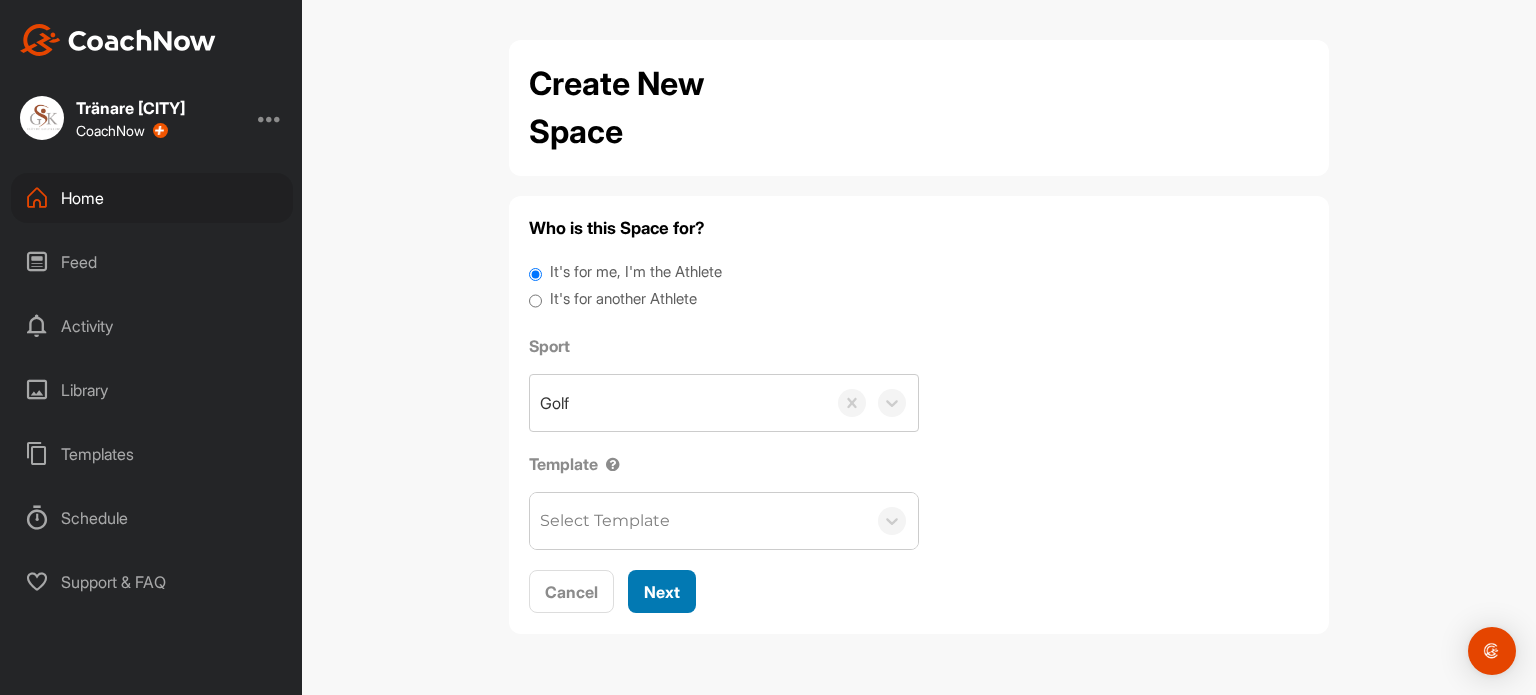 click on "Next" at bounding box center [662, 592] 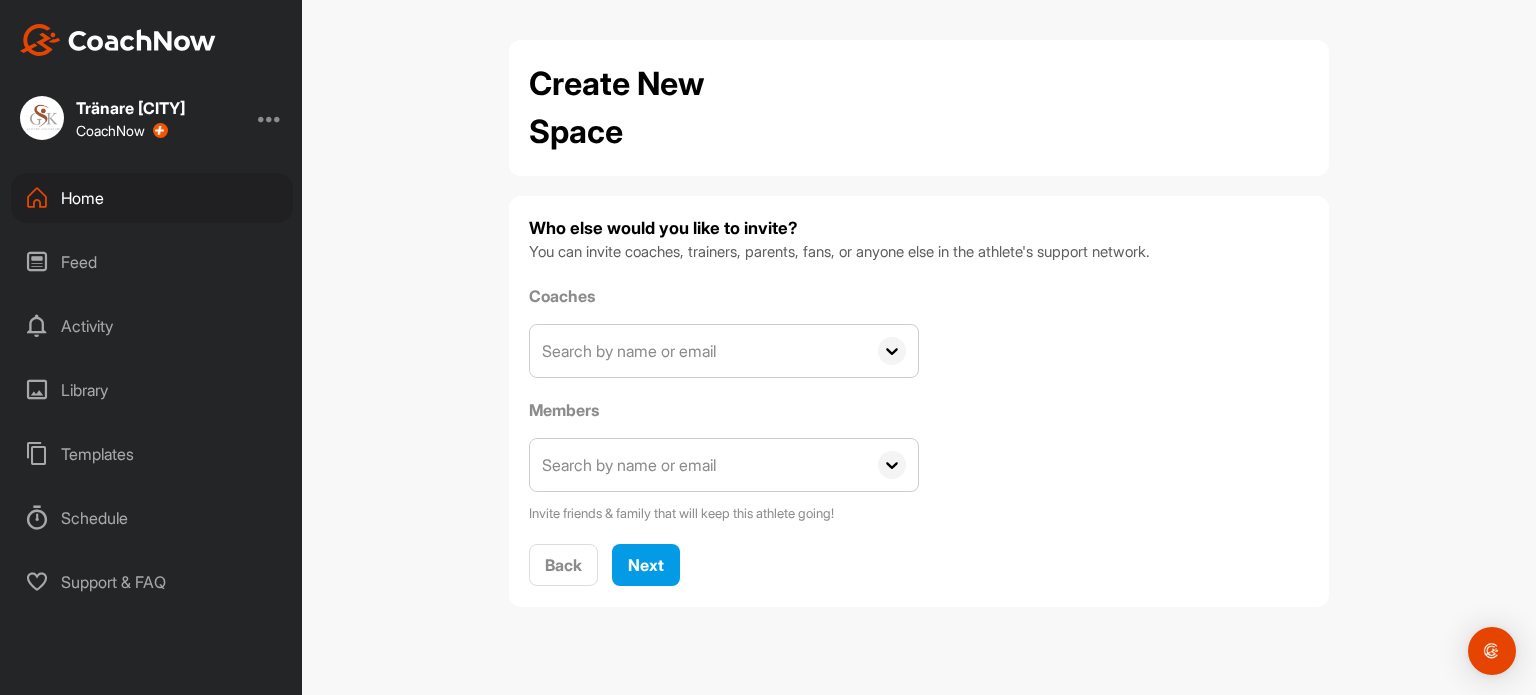 click at bounding box center [698, 351] 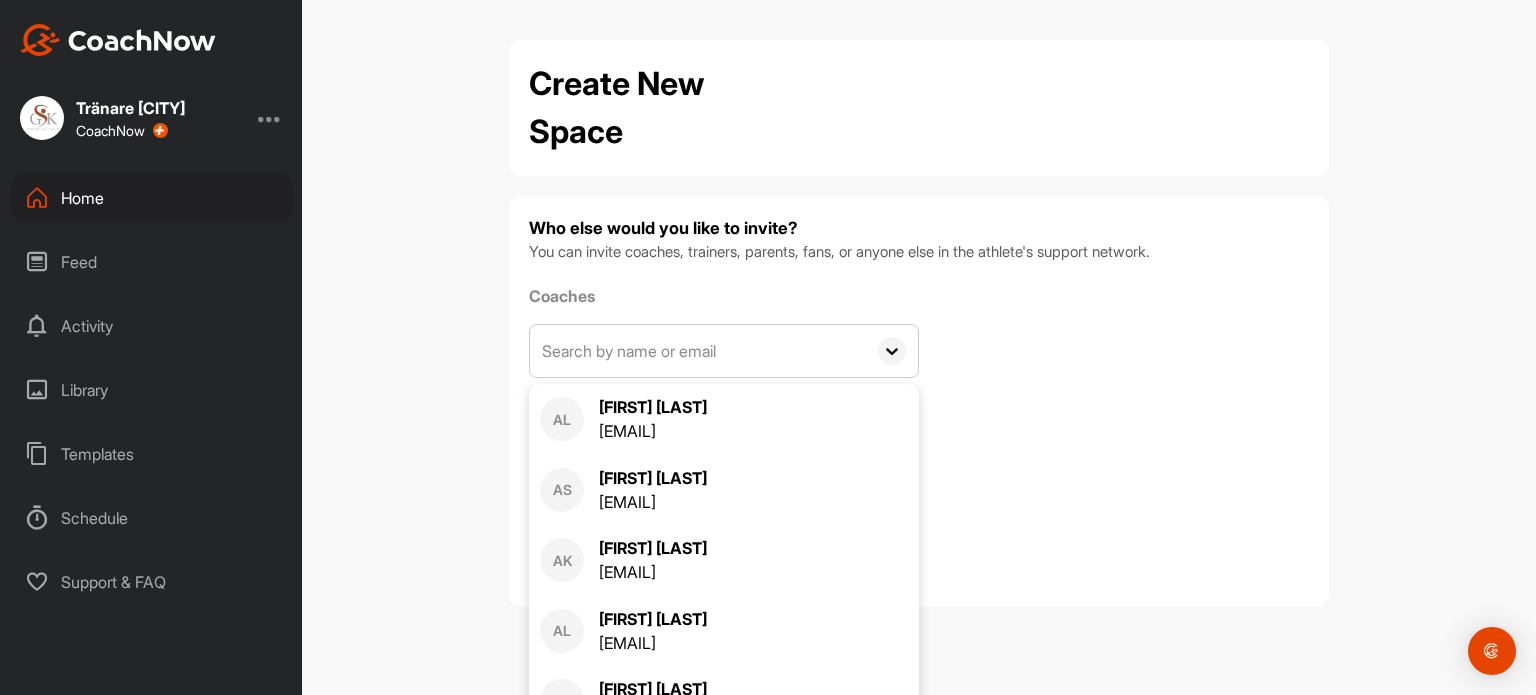 paste on "[EMAIL]" 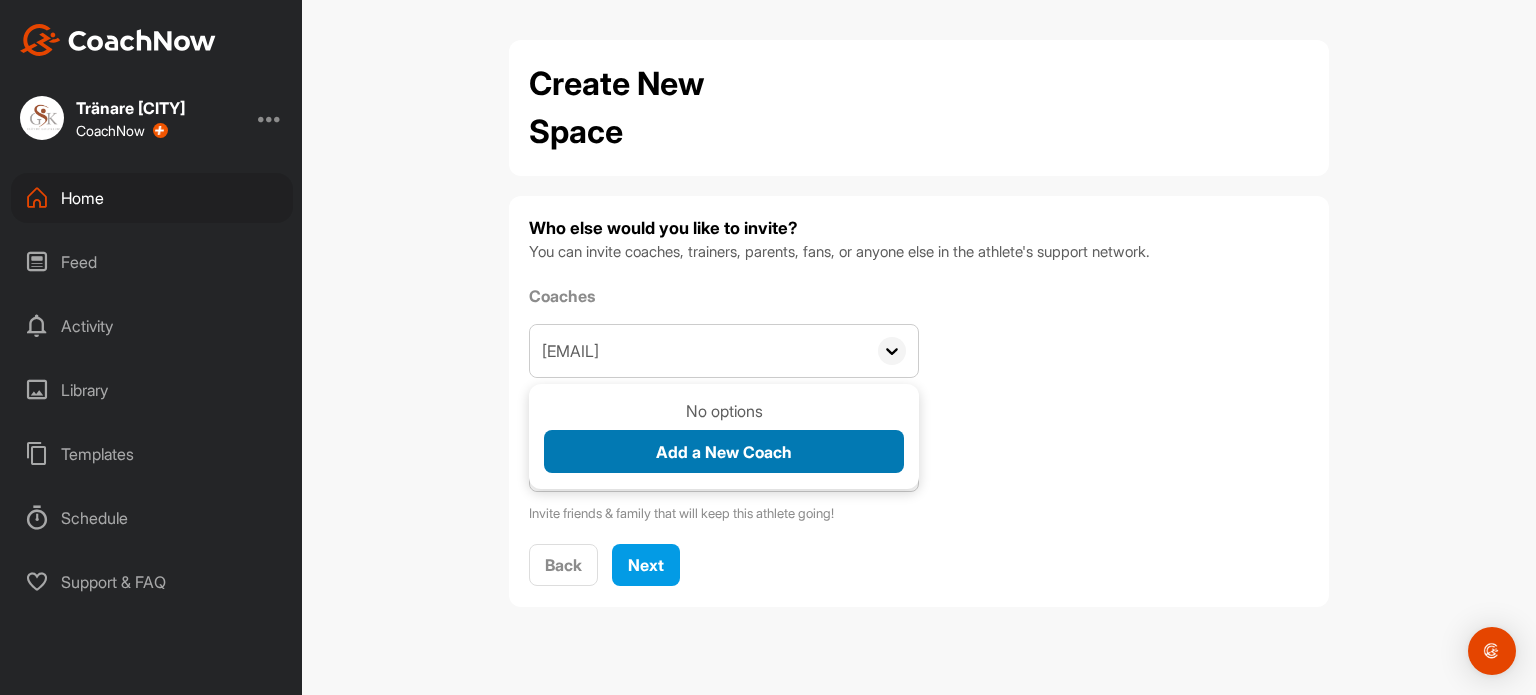 type on "[EMAIL]" 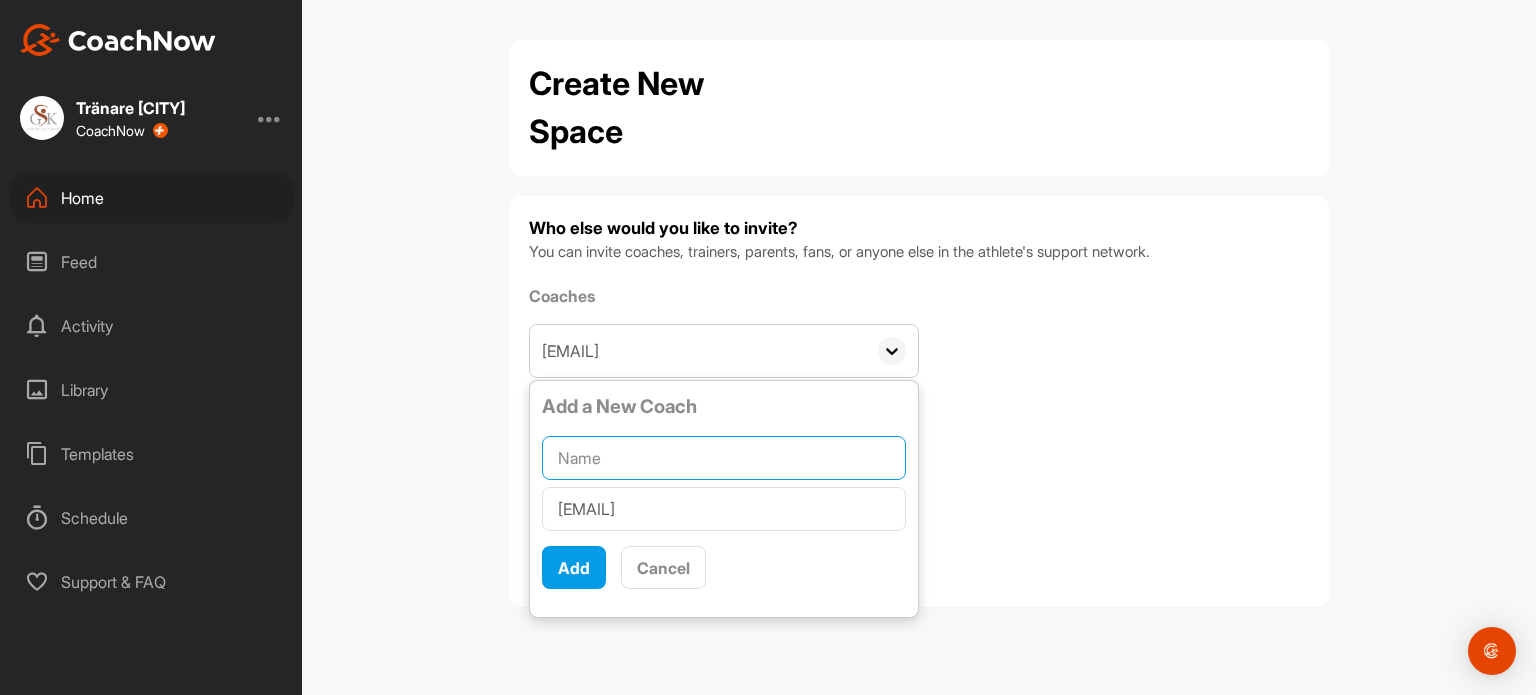 click at bounding box center (724, 458) 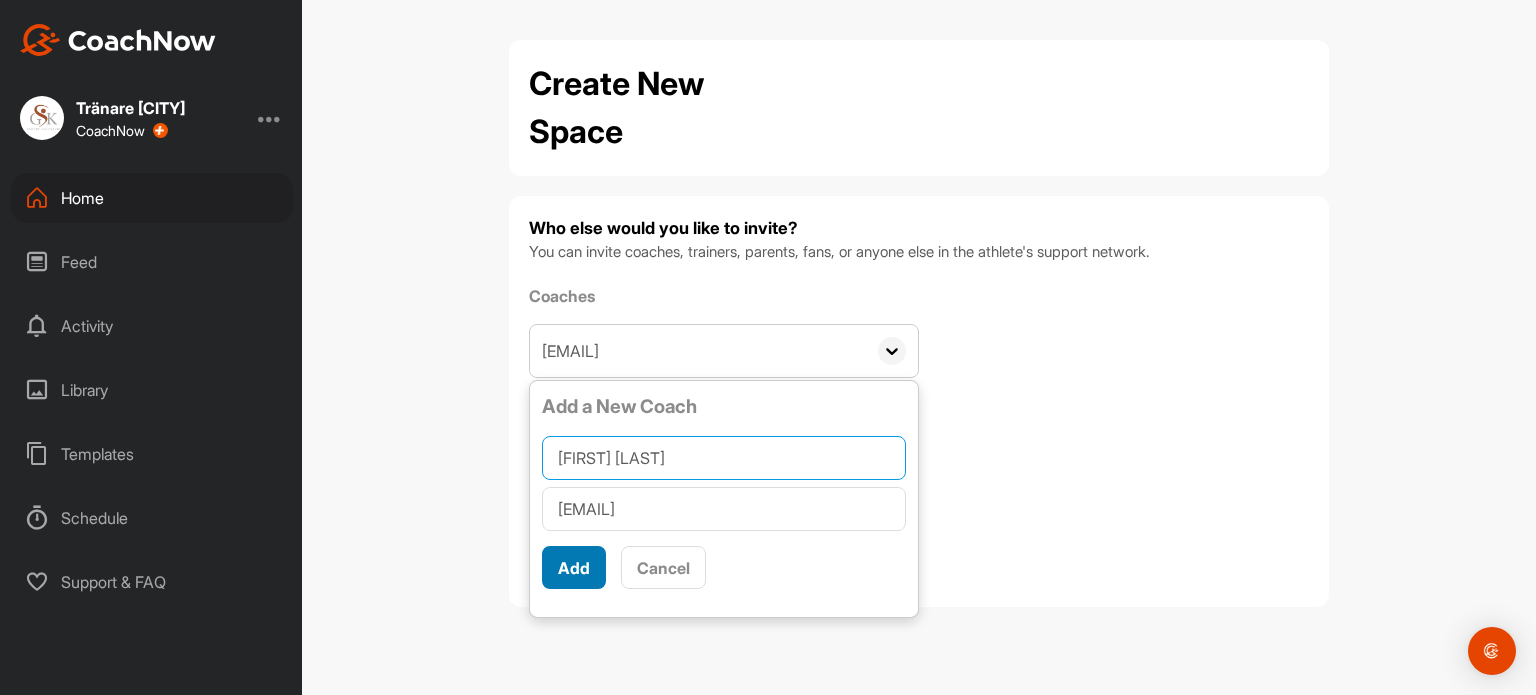 type on "[FIRST] [LAST]" 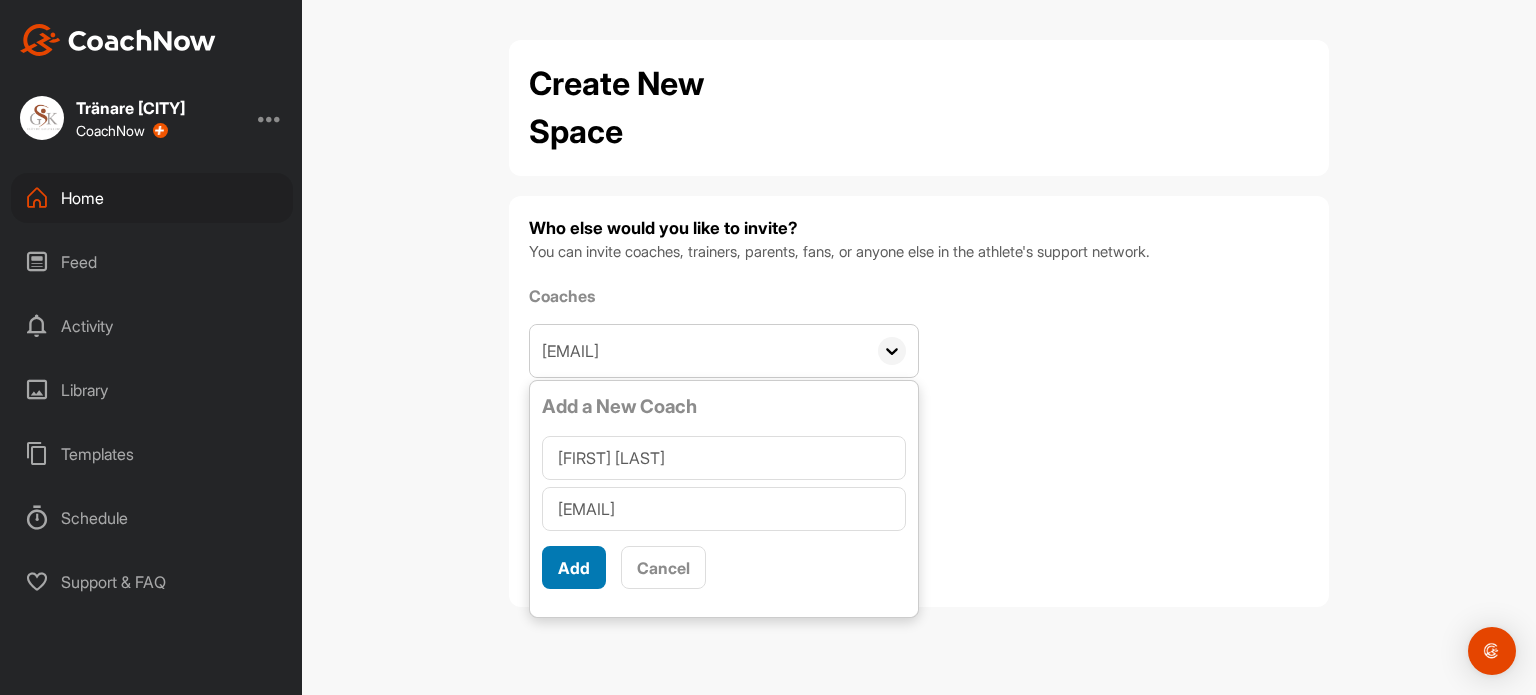 click on "Add" at bounding box center (574, 567) 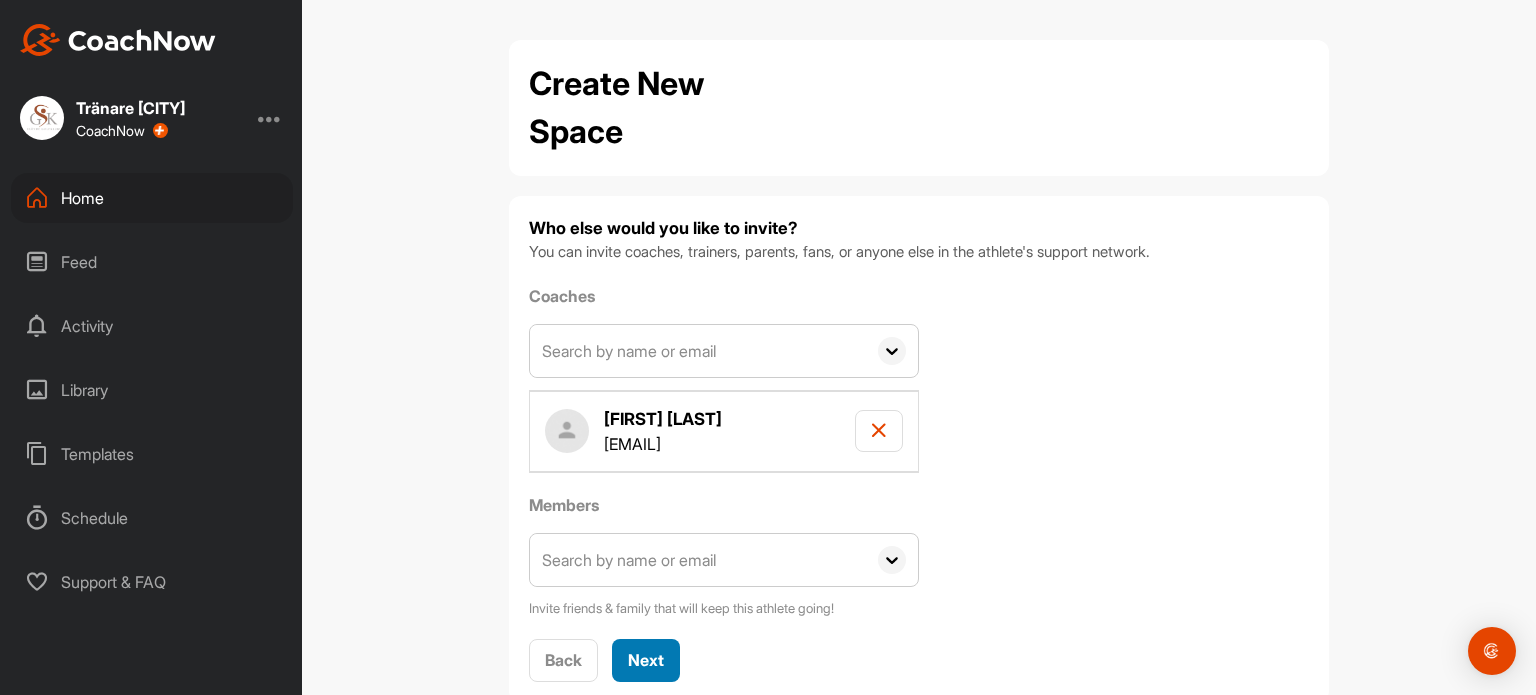 click on "Next" at bounding box center [646, 660] 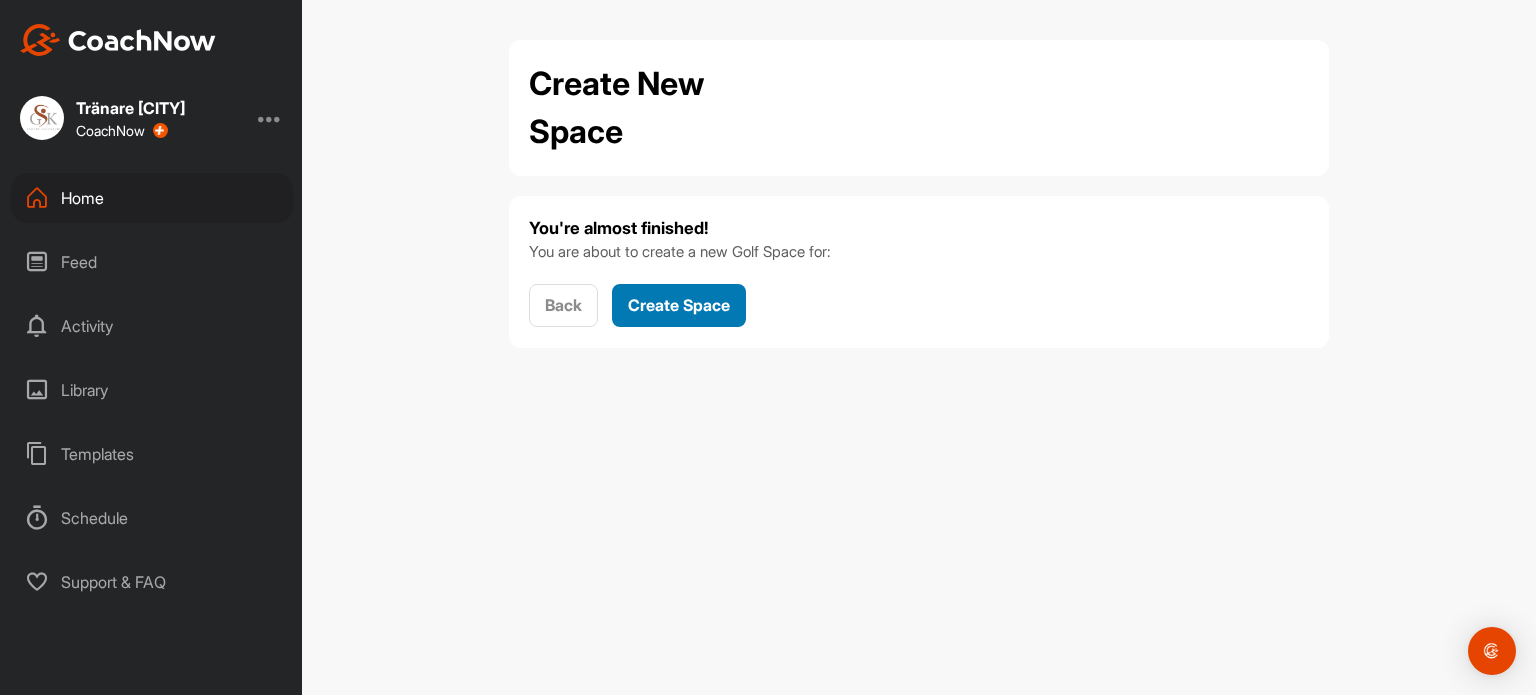 click on "Create Space" at bounding box center [679, 305] 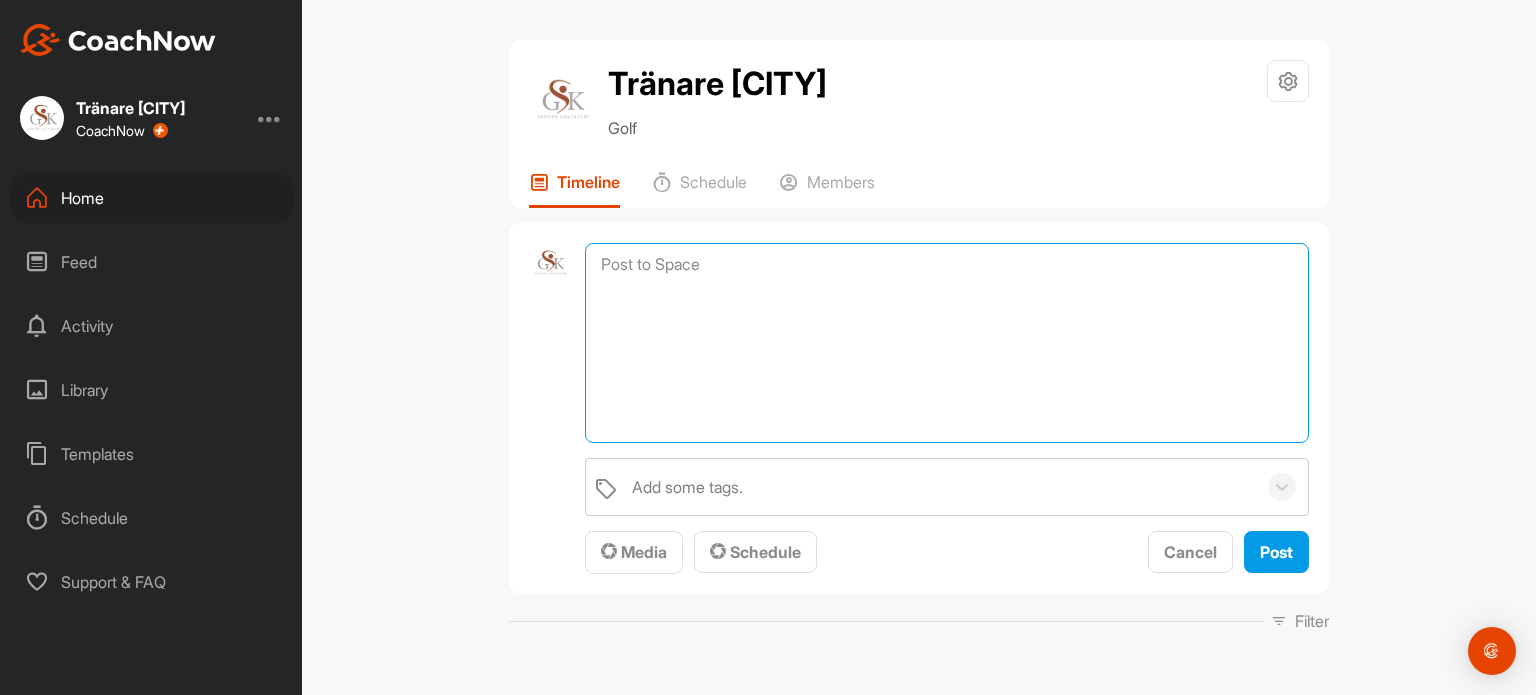 click at bounding box center [947, 343] 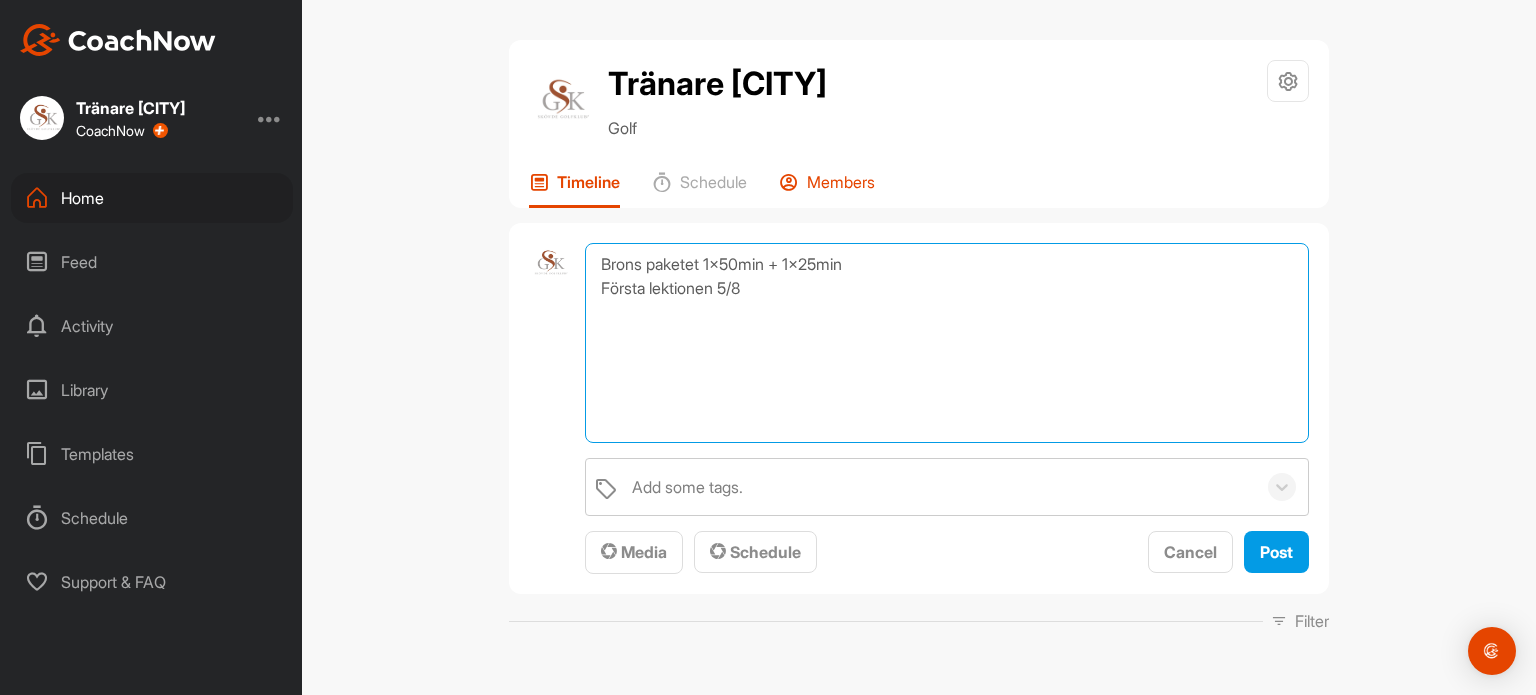 type on "Brons paketet 1x50min + 1x25min
Första lektionen 5/8" 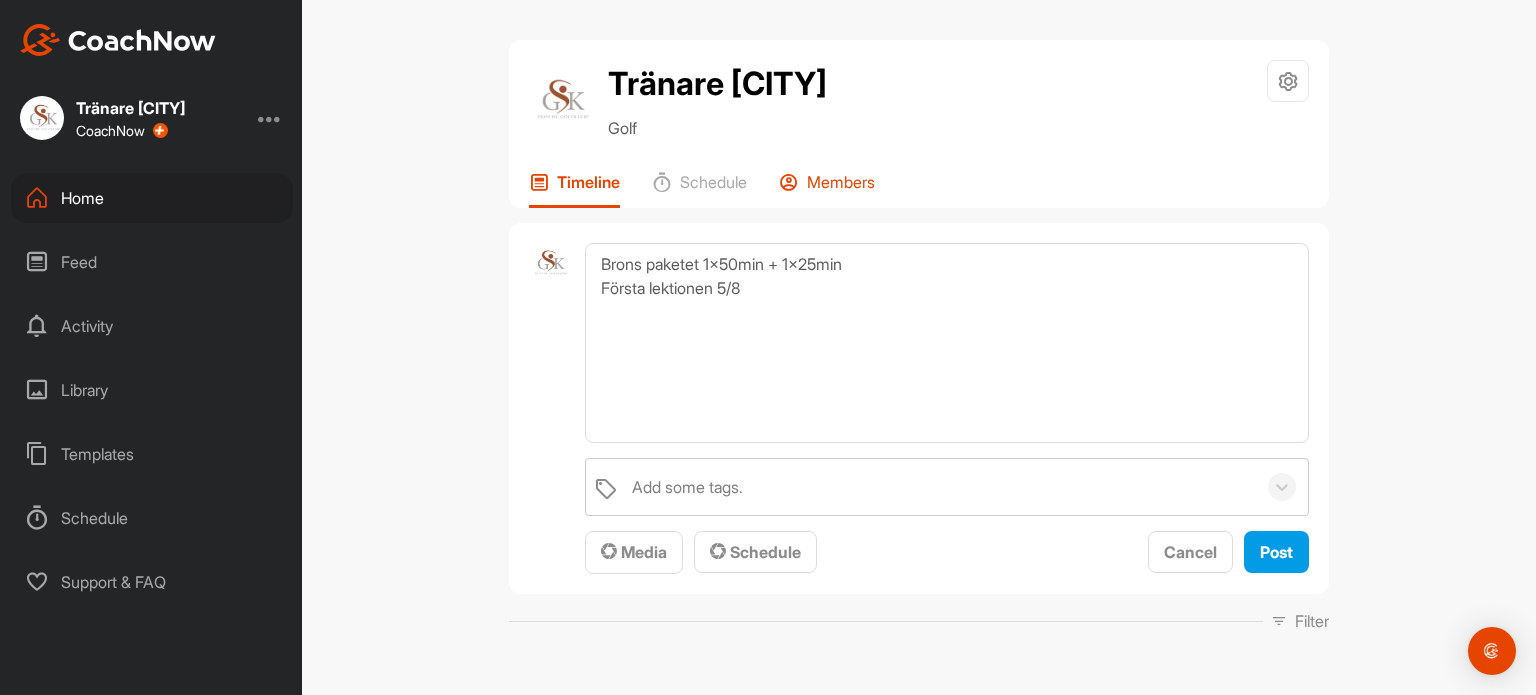 click on "Members" at bounding box center [841, 182] 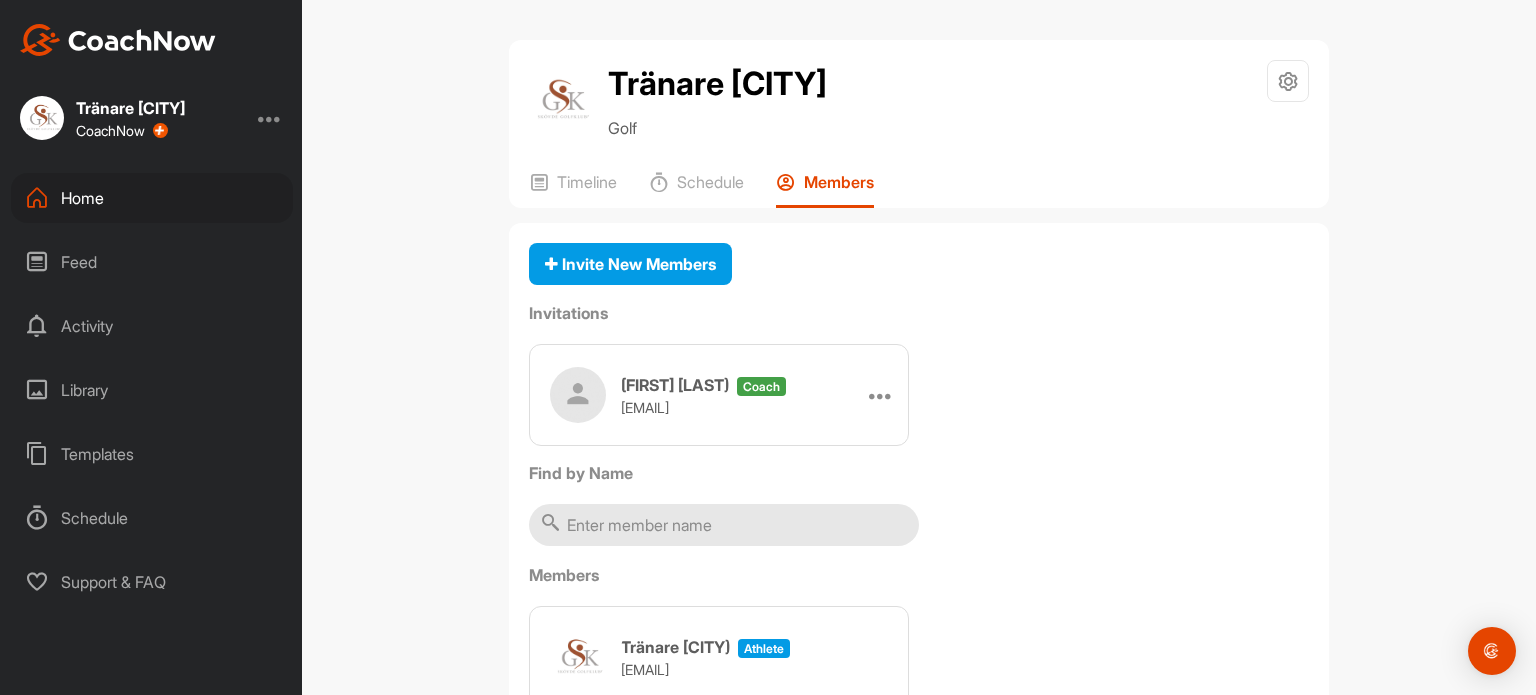 scroll, scrollTop: 96, scrollLeft: 0, axis: vertical 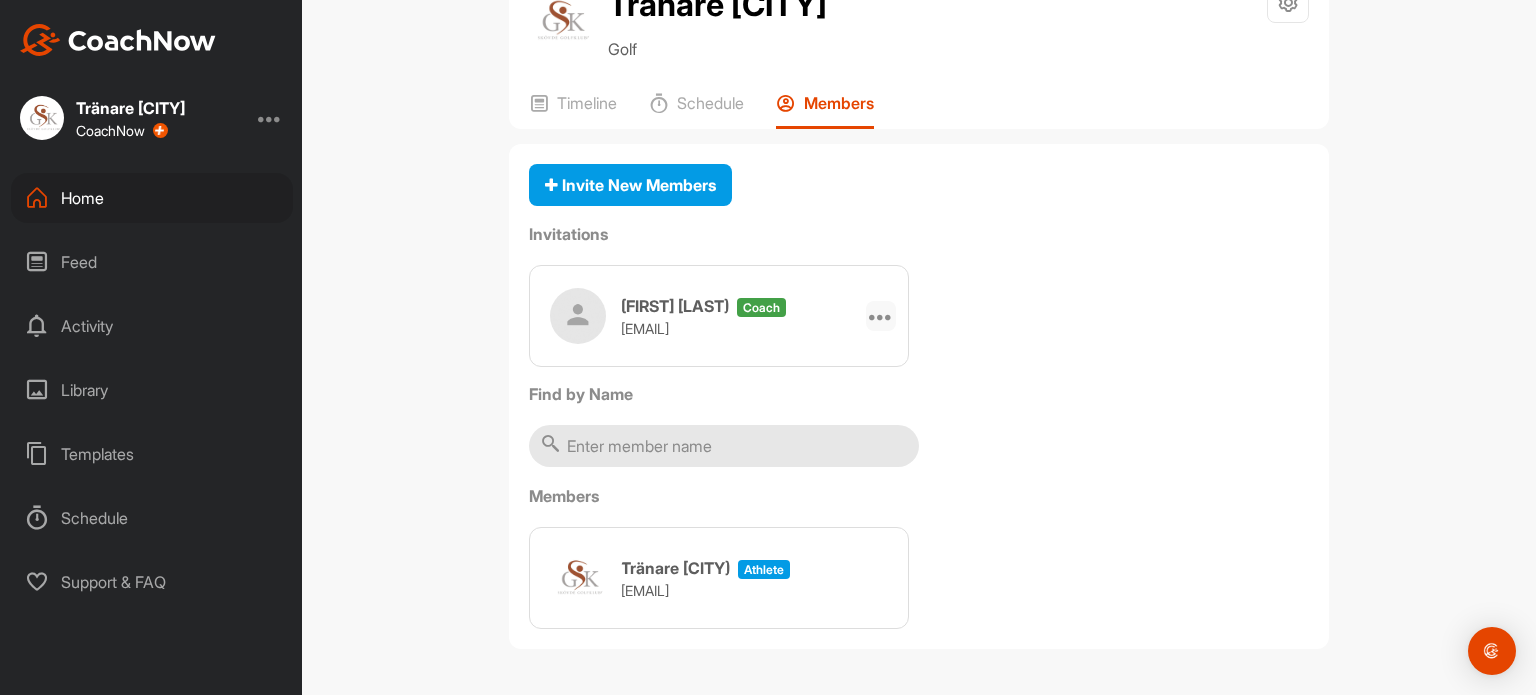 click at bounding box center [881, 316] 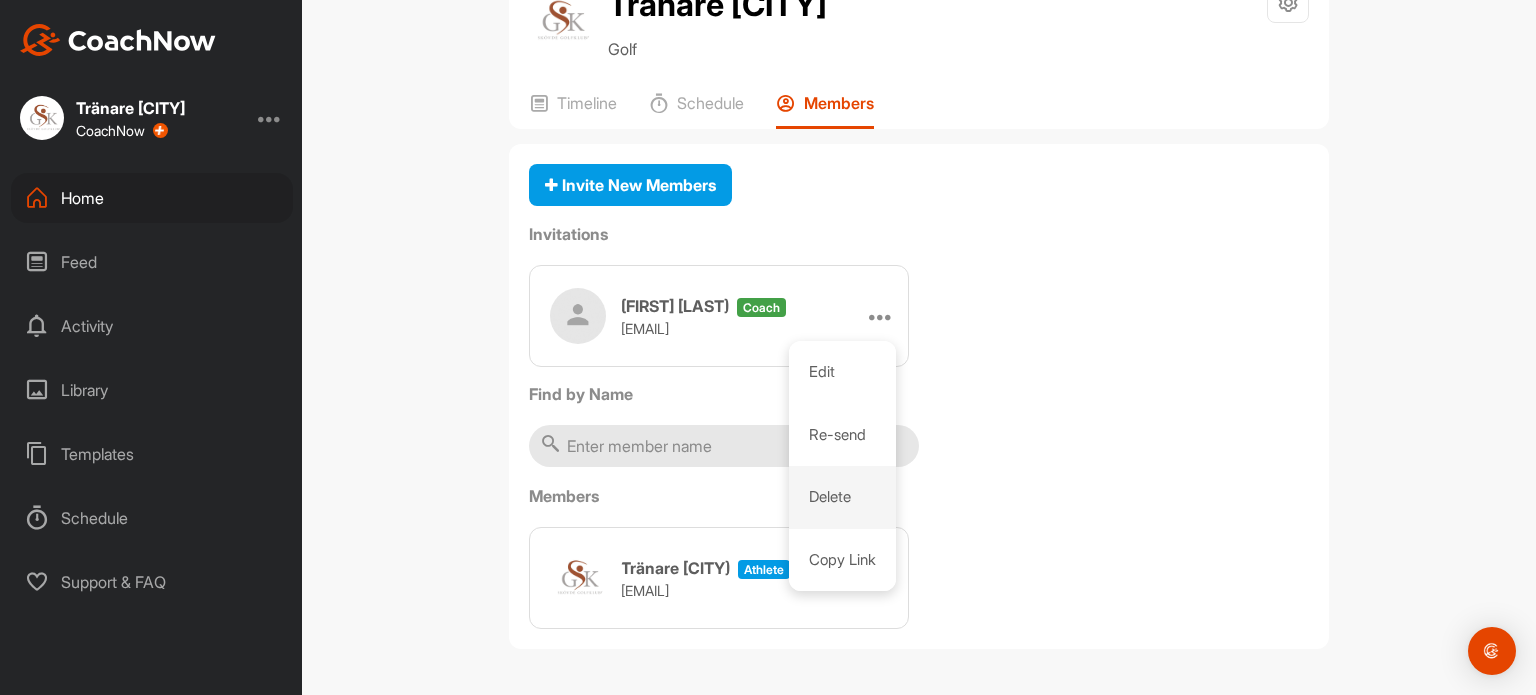 click on "Delete" at bounding box center [842, 497] 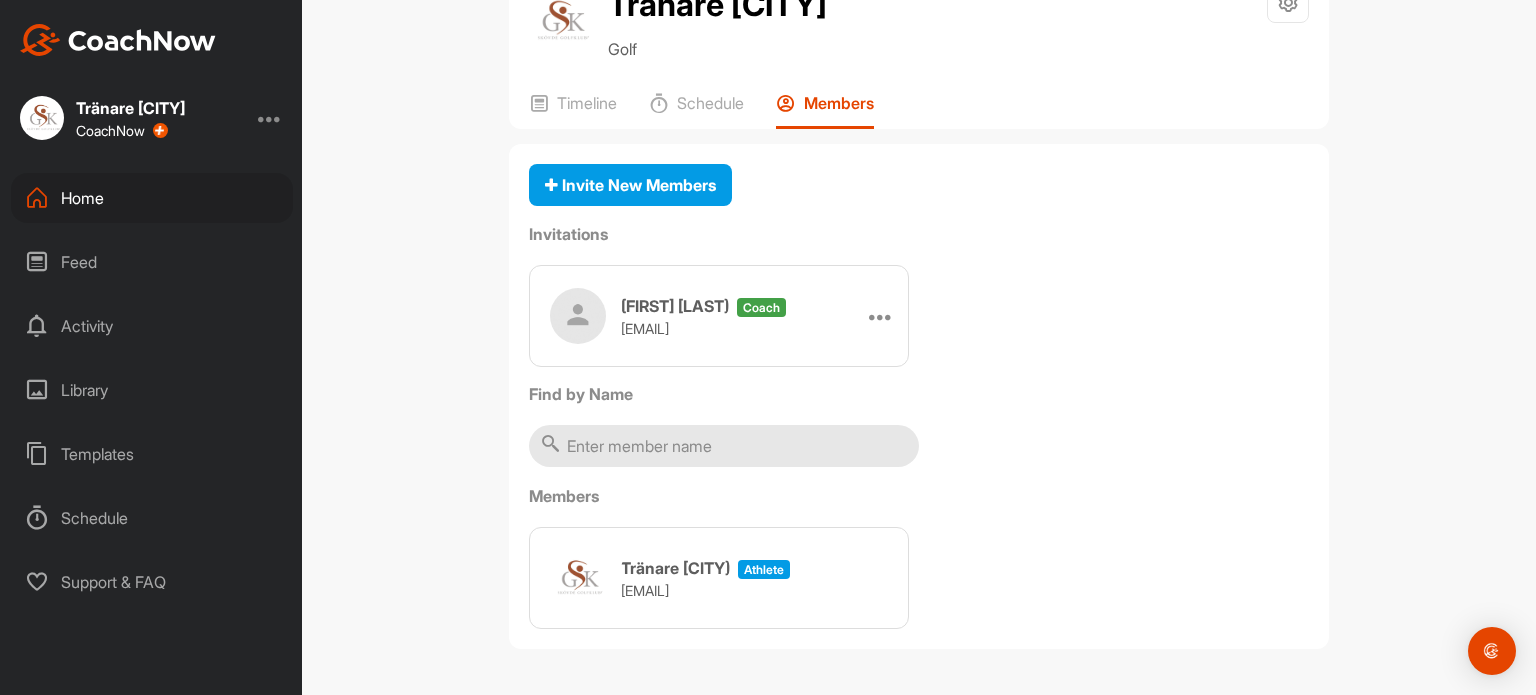 scroll, scrollTop: 0, scrollLeft: 0, axis: both 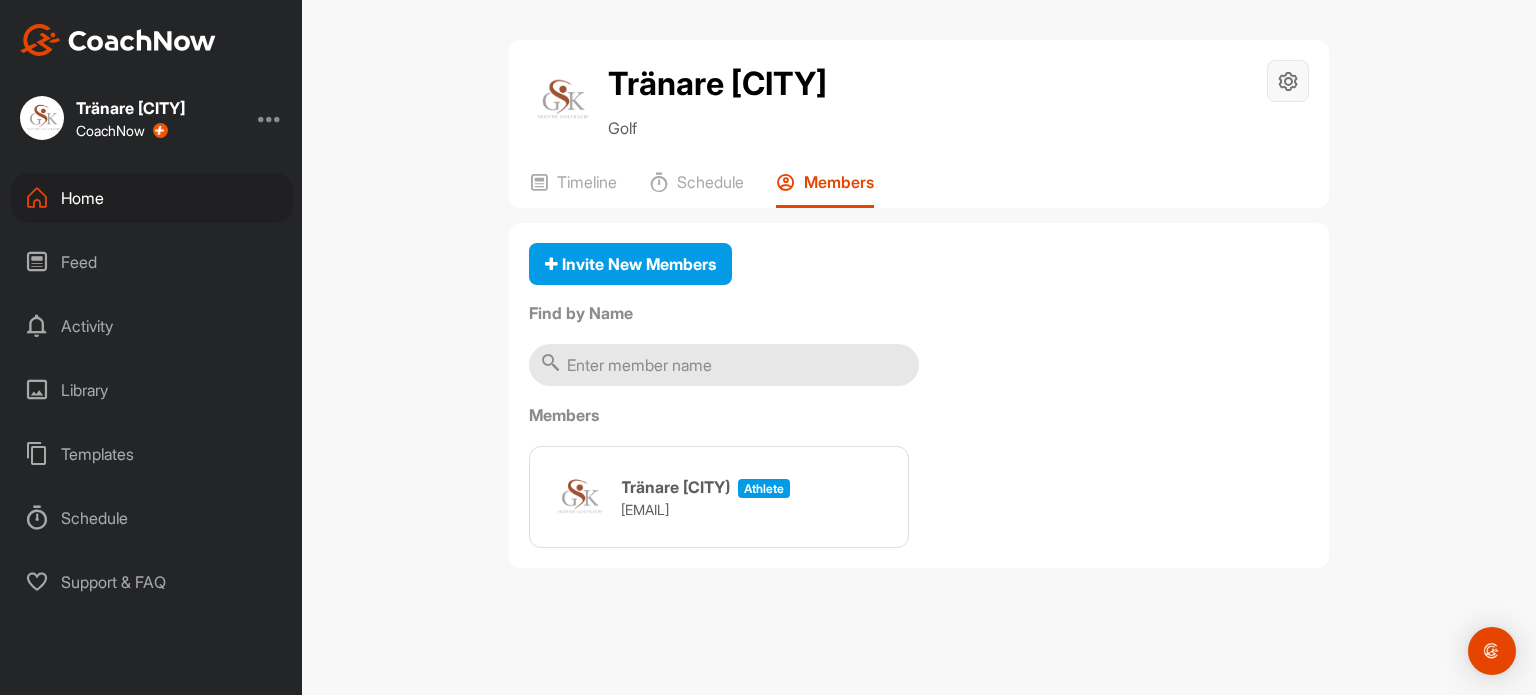 click at bounding box center (1288, 81) 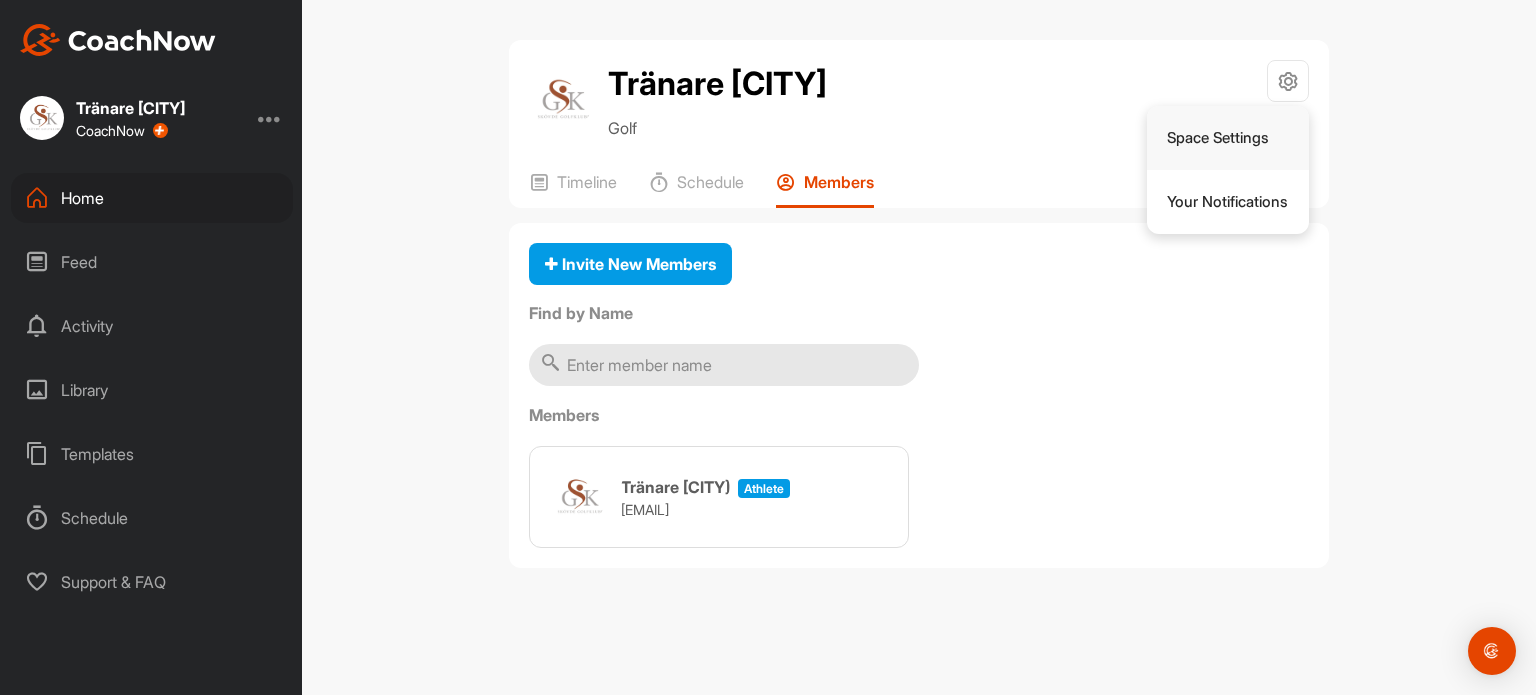 click on "Space Settings" at bounding box center (1228, 138) 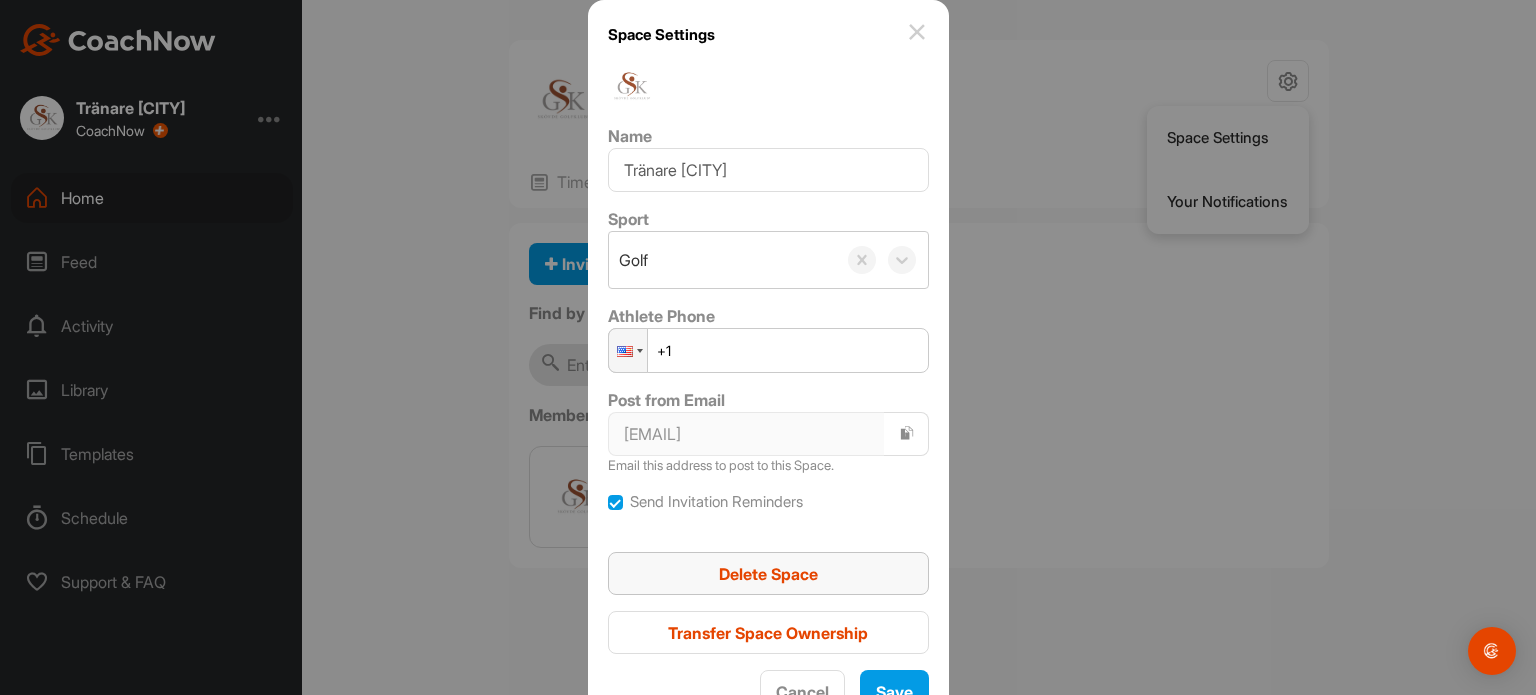 click on "Delete Space" at bounding box center [768, 574] 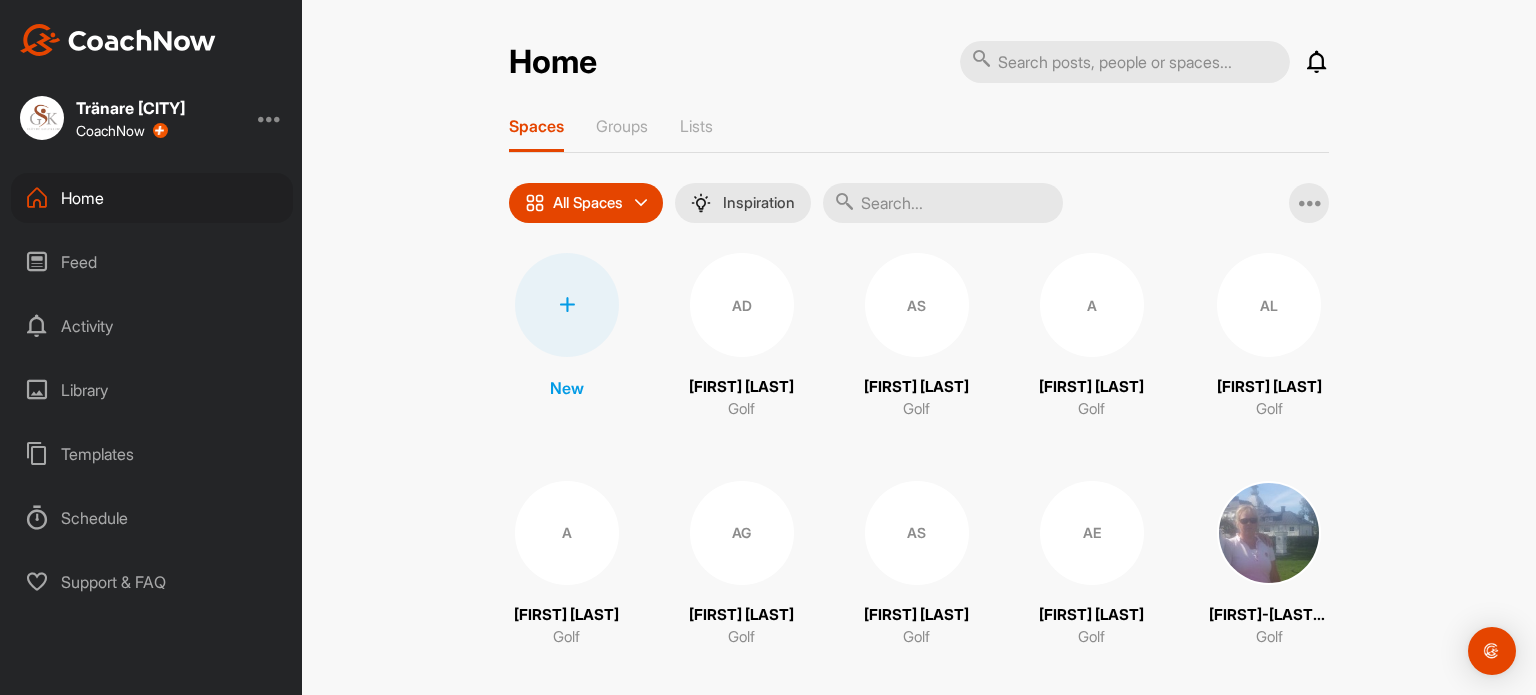 click at bounding box center (567, 305) 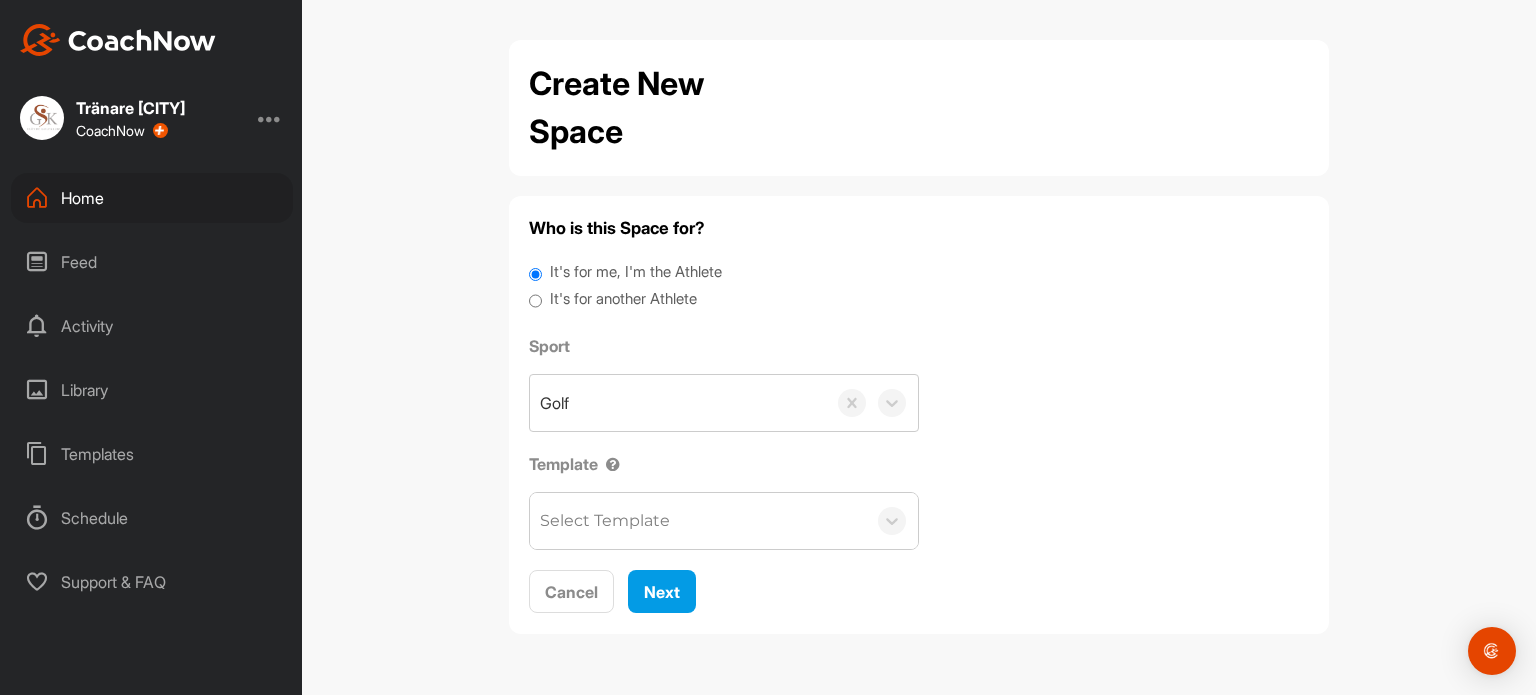 click on "It's for another Athlete" at bounding box center [623, 299] 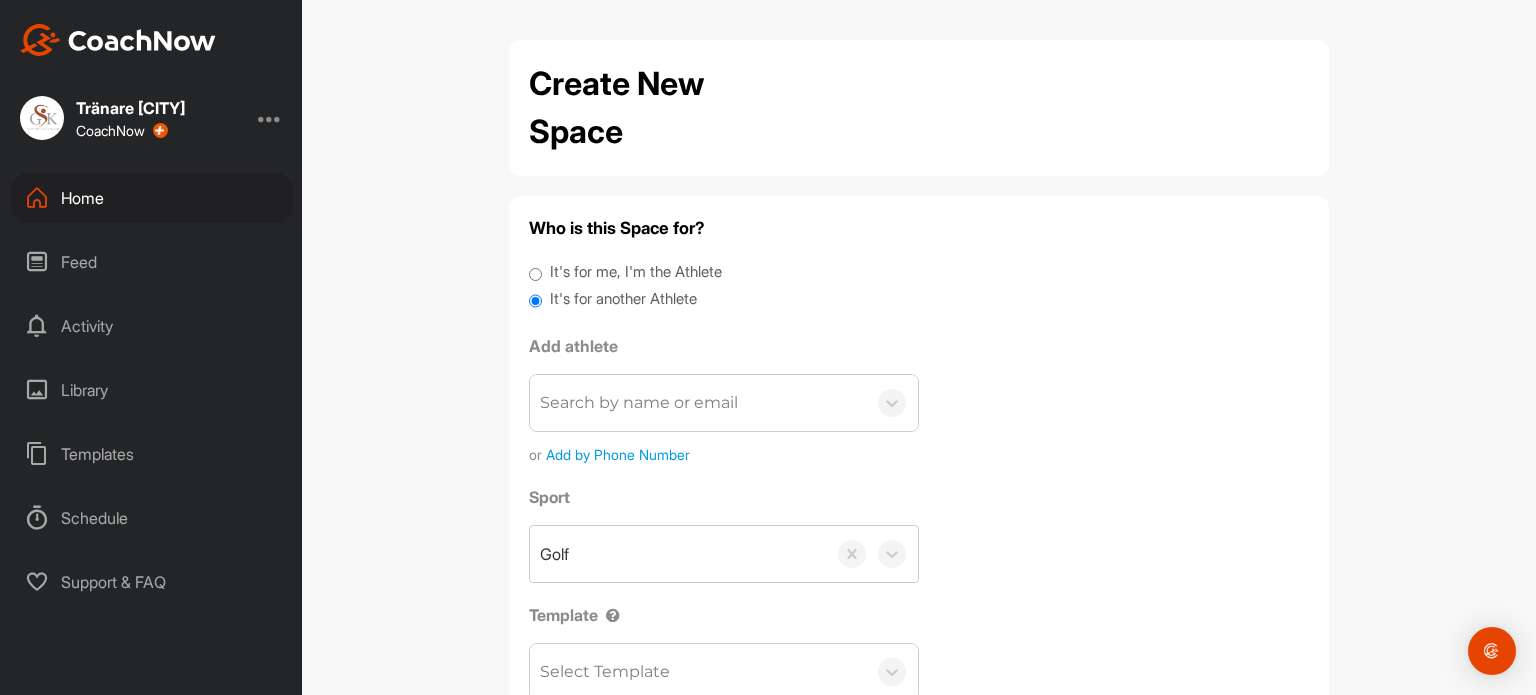 scroll, scrollTop: 134, scrollLeft: 0, axis: vertical 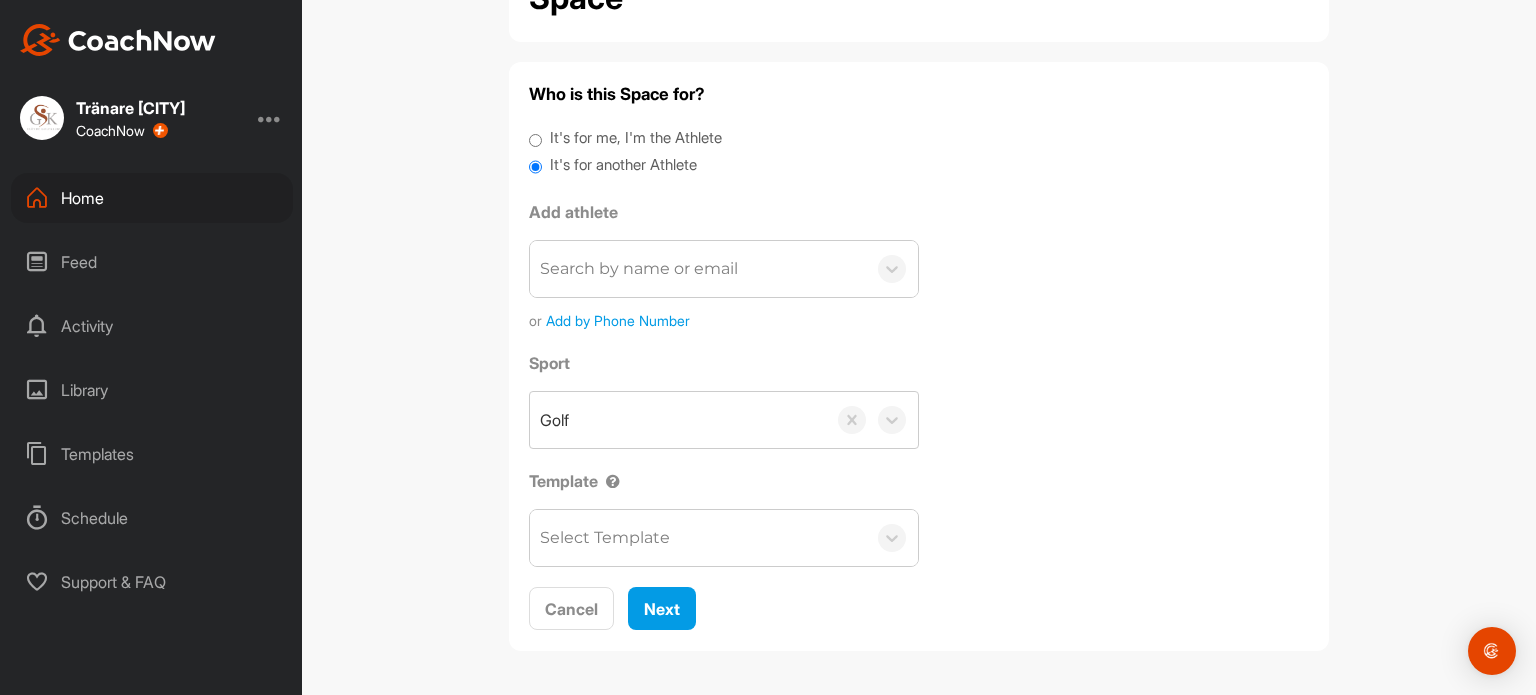 click on "Search by name or email" at bounding box center (698, 269) 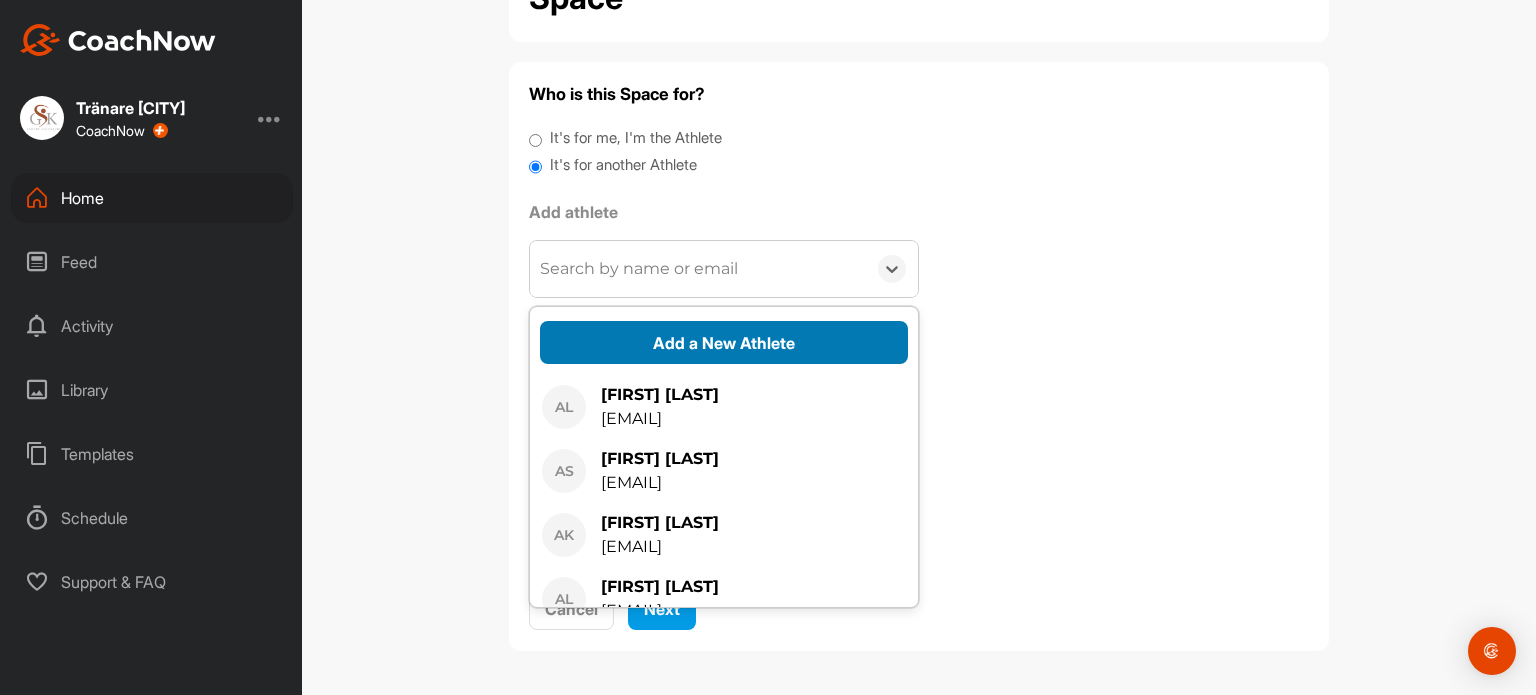 click on "Add a New Athlete" at bounding box center [724, 342] 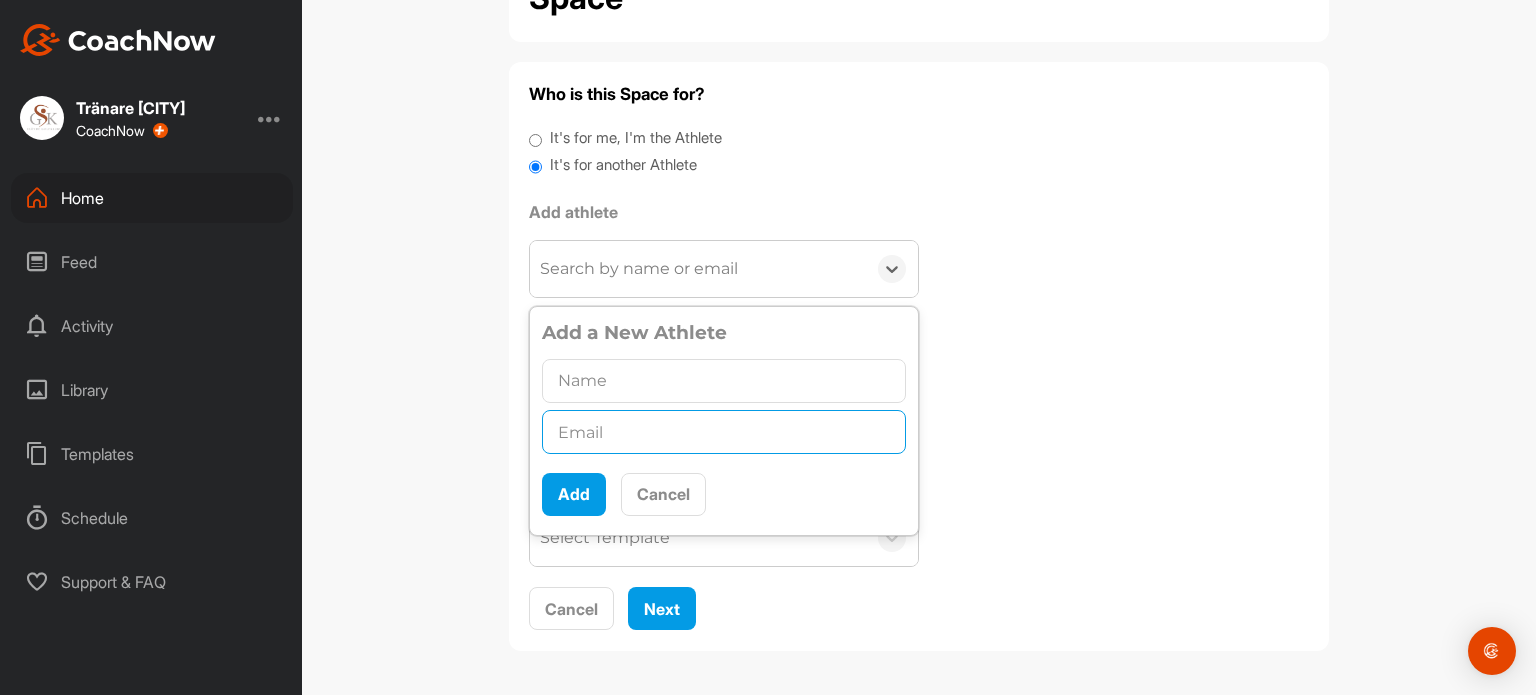 click at bounding box center [724, 432] 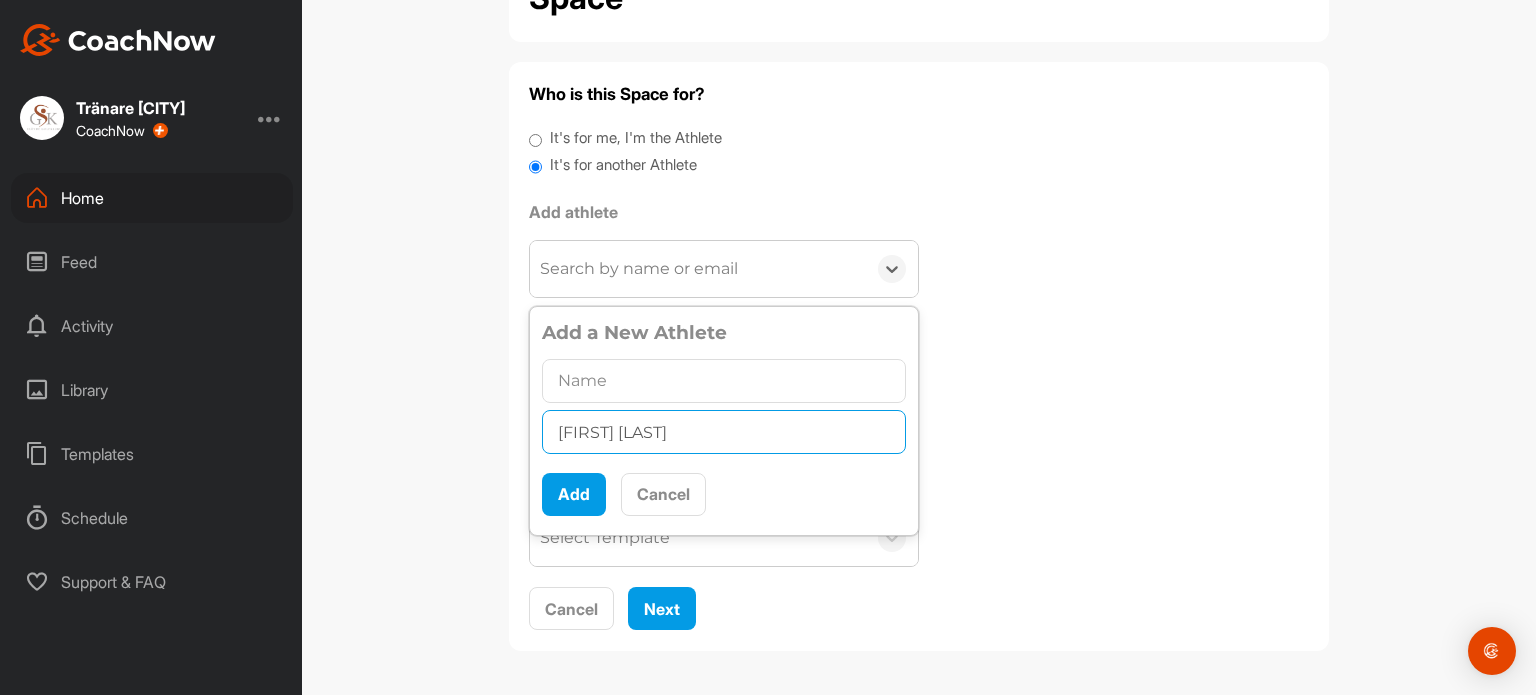 type 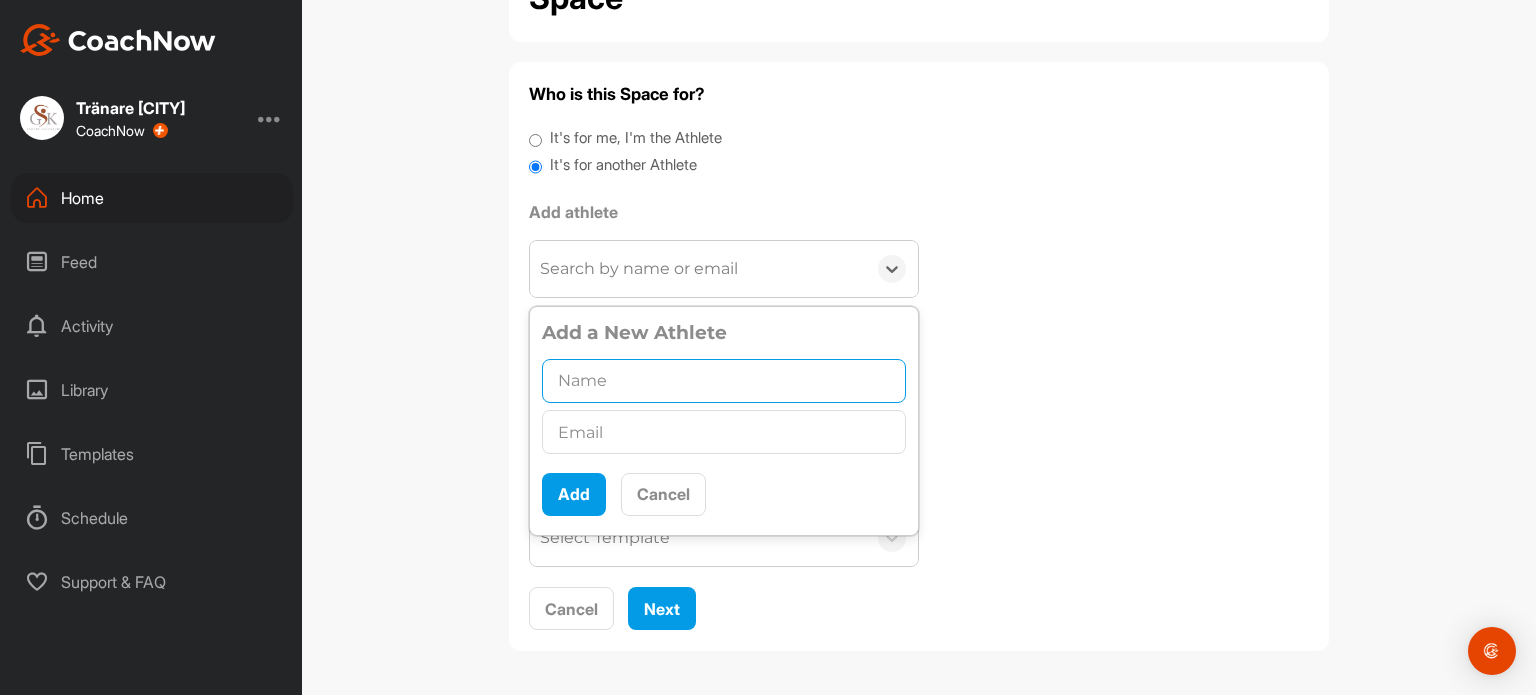 click at bounding box center [724, 381] 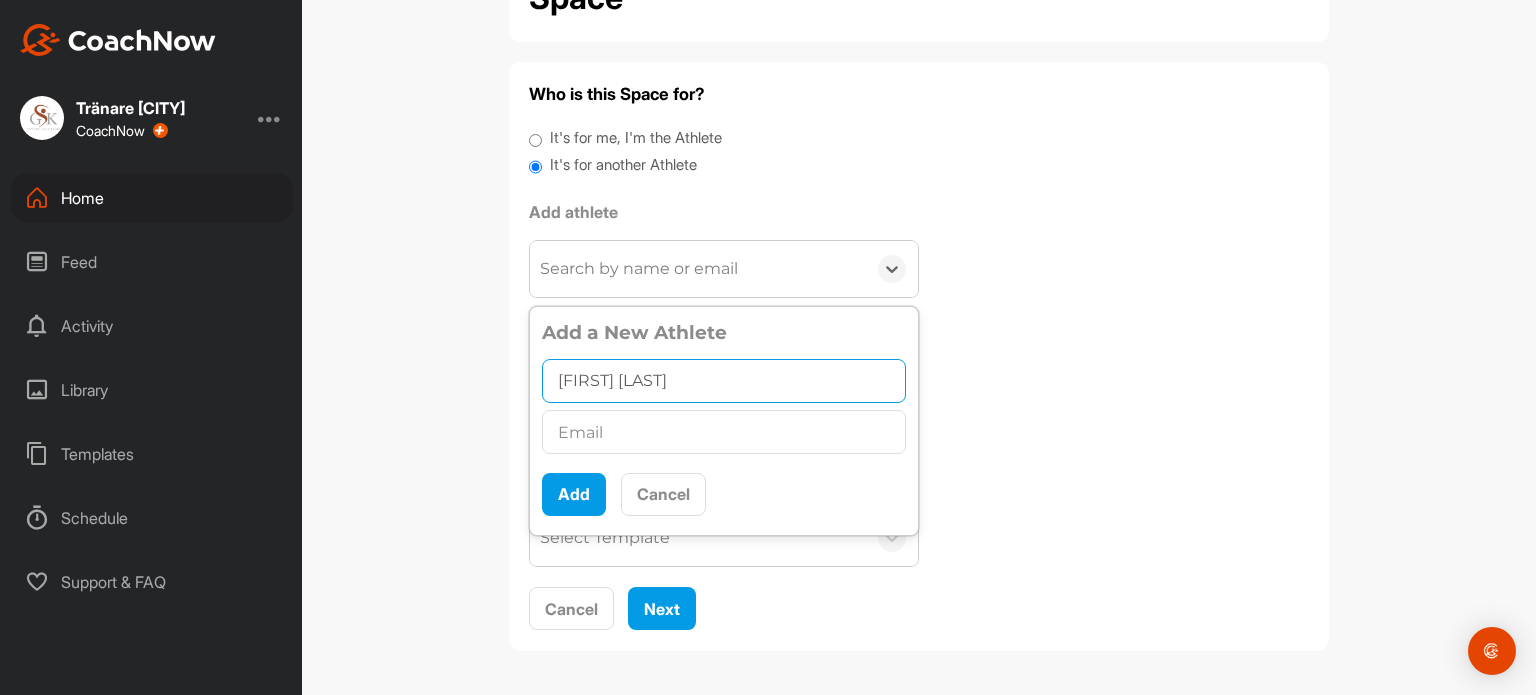type on "[FIRST] [LAST]" 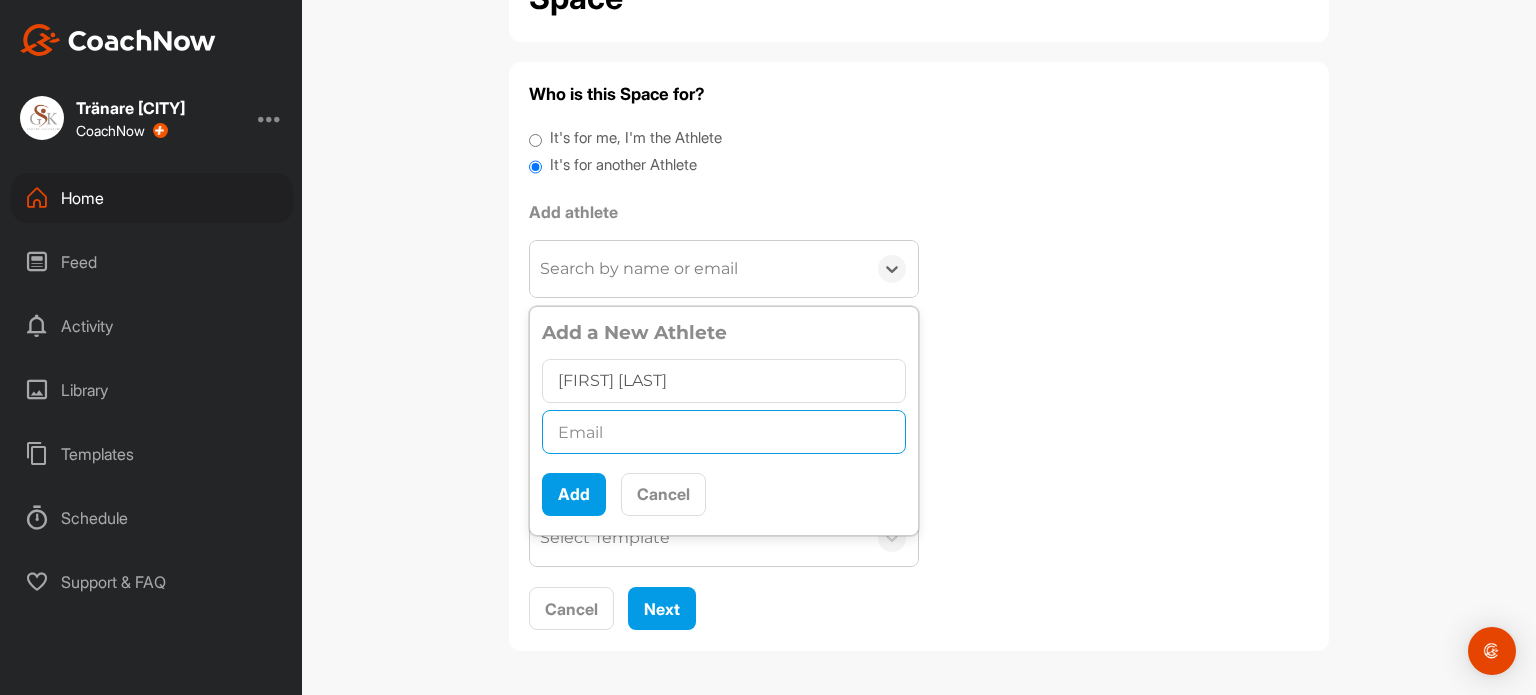 click at bounding box center (724, 432) 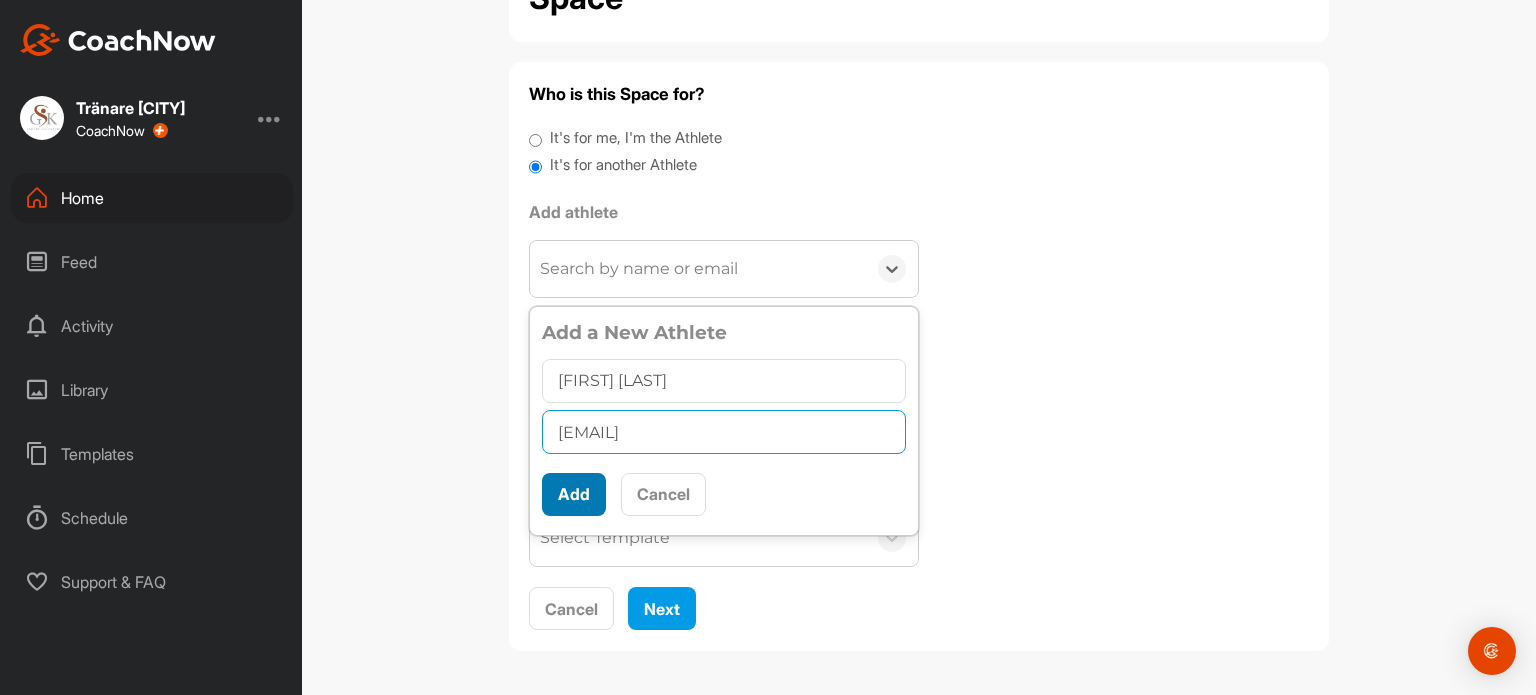 type on "[EMAIL]" 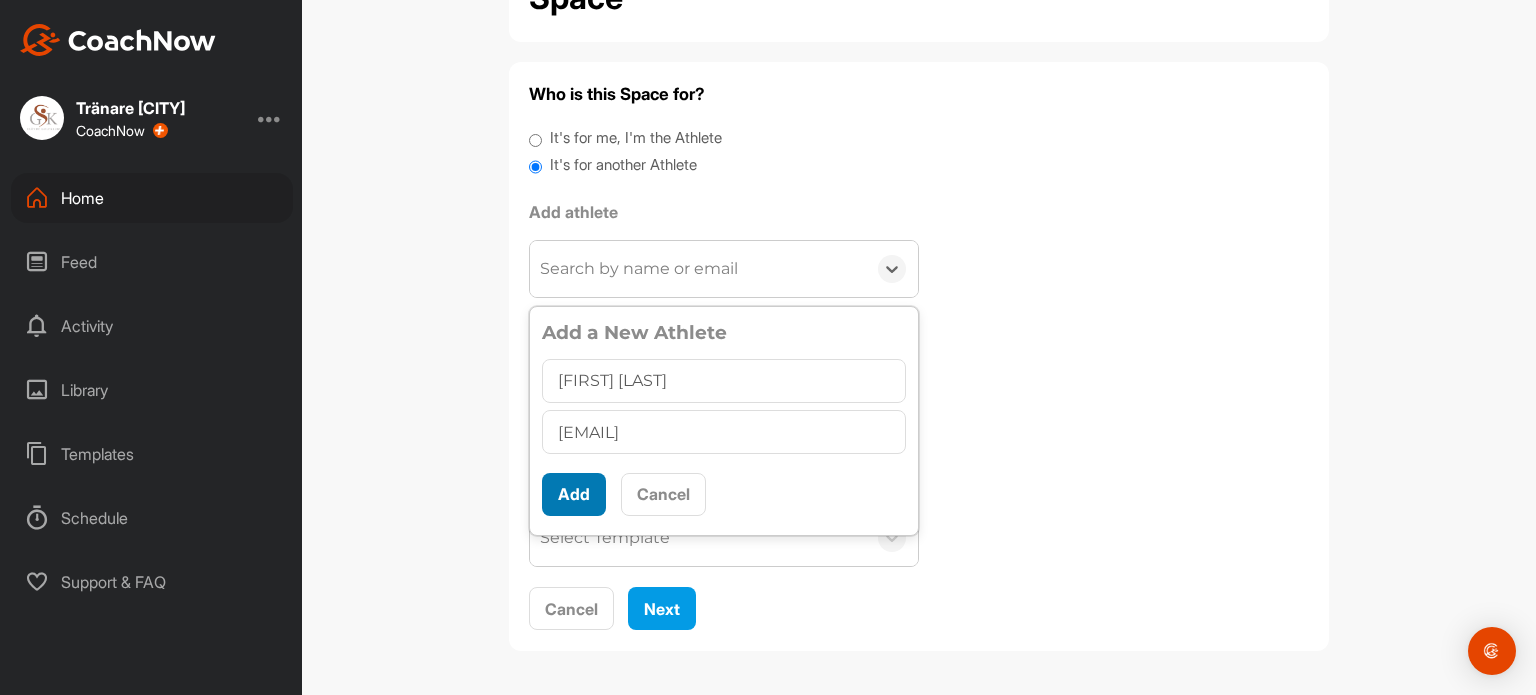 click on "Add" at bounding box center [574, 494] 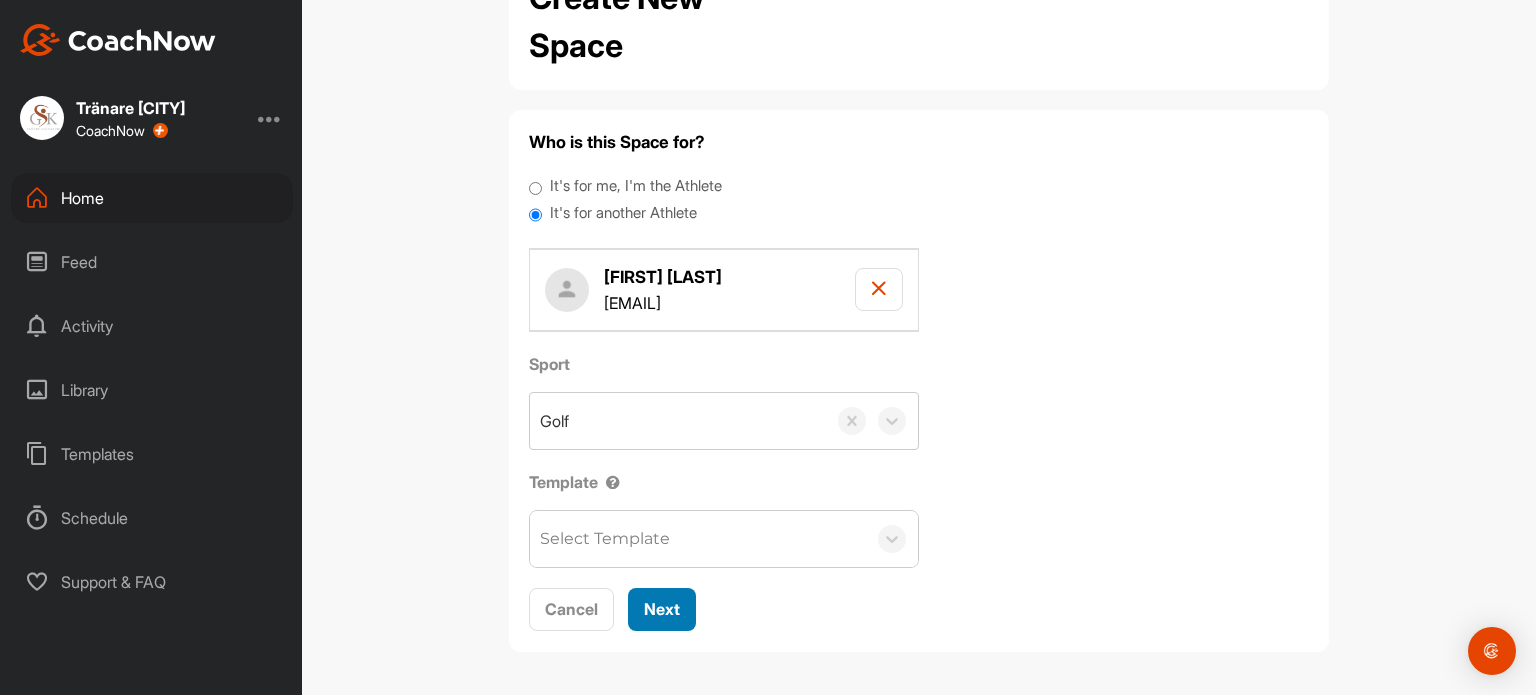 click on "Next" at bounding box center (662, 609) 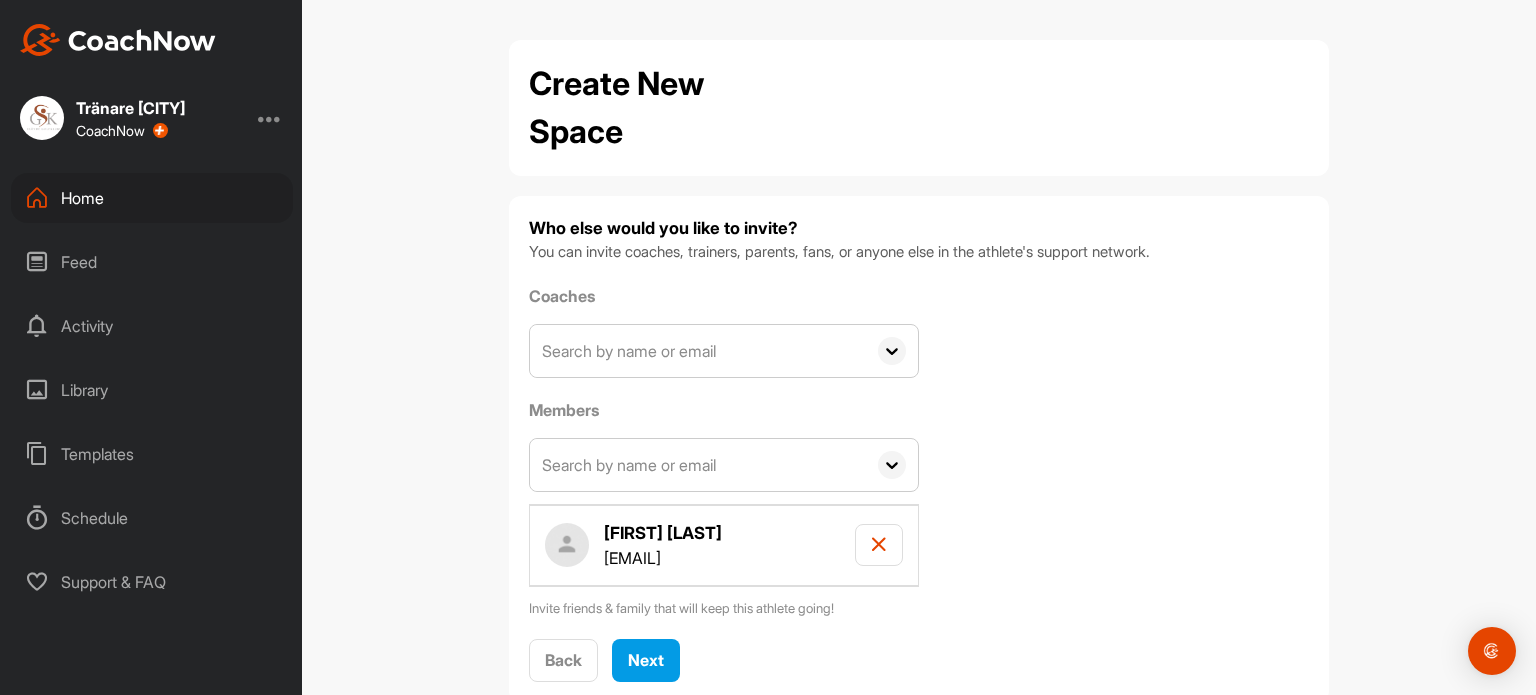 scroll, scrollTop: 51, scrollLeft: 0, axis: vertical 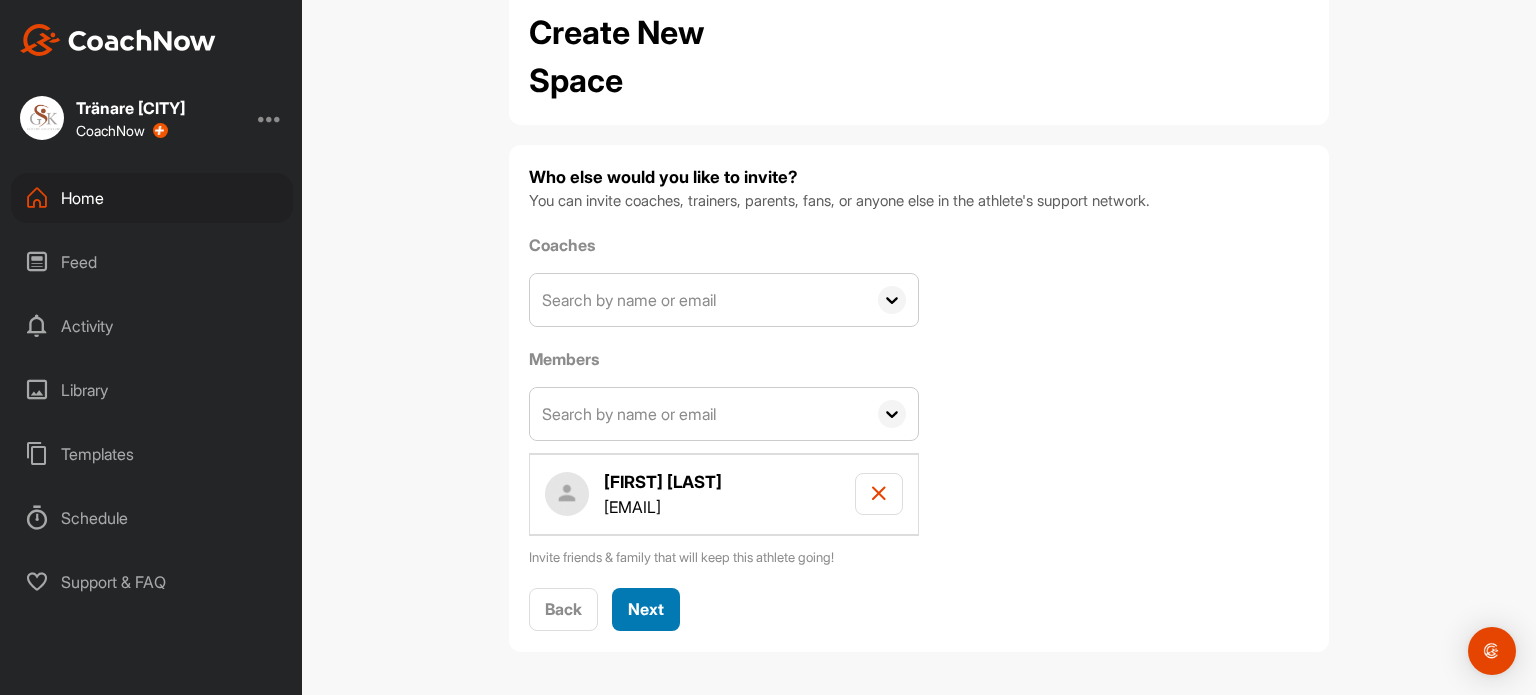 click on "Next" at bounding box center [646, 609] 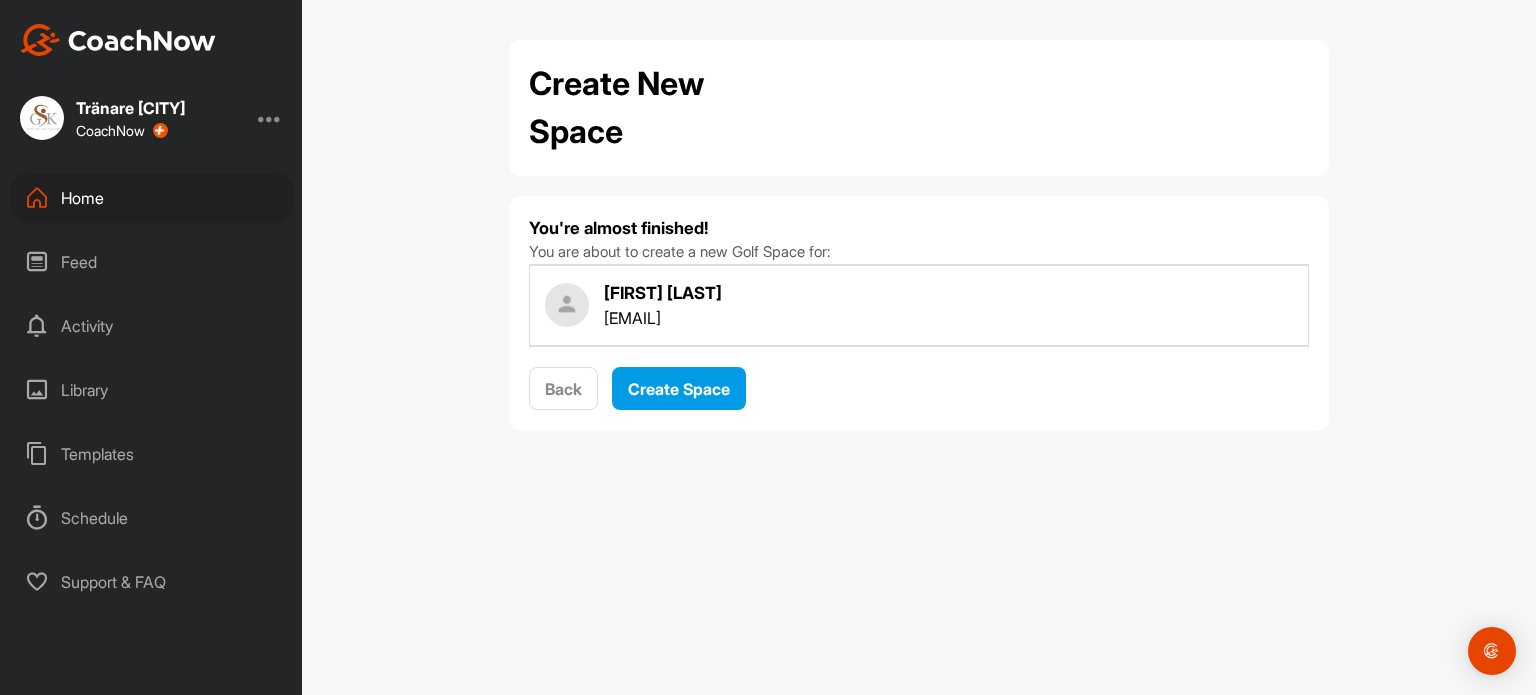 scroll, scrollTop: 0, scrollLeft: 0, axis: both 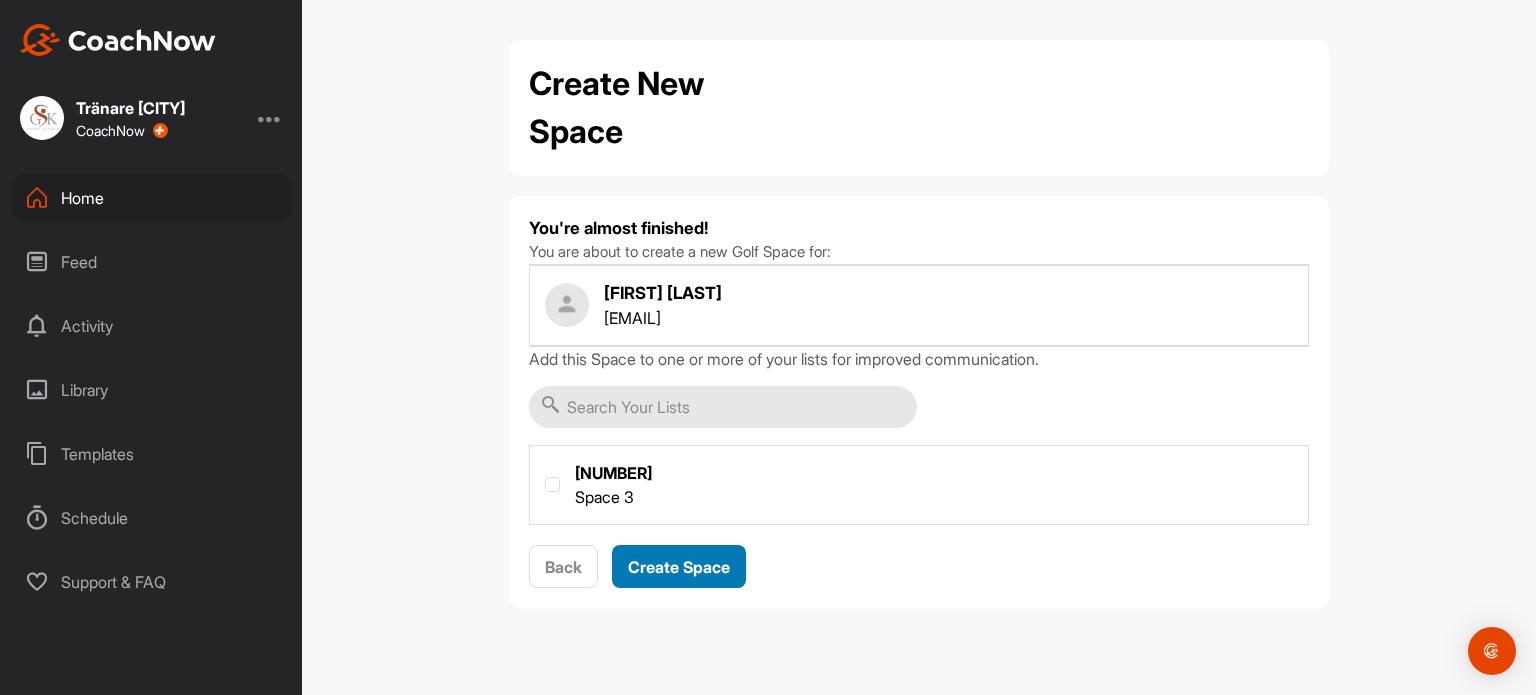 click on "Create Space" at bounding box center (679, 567) 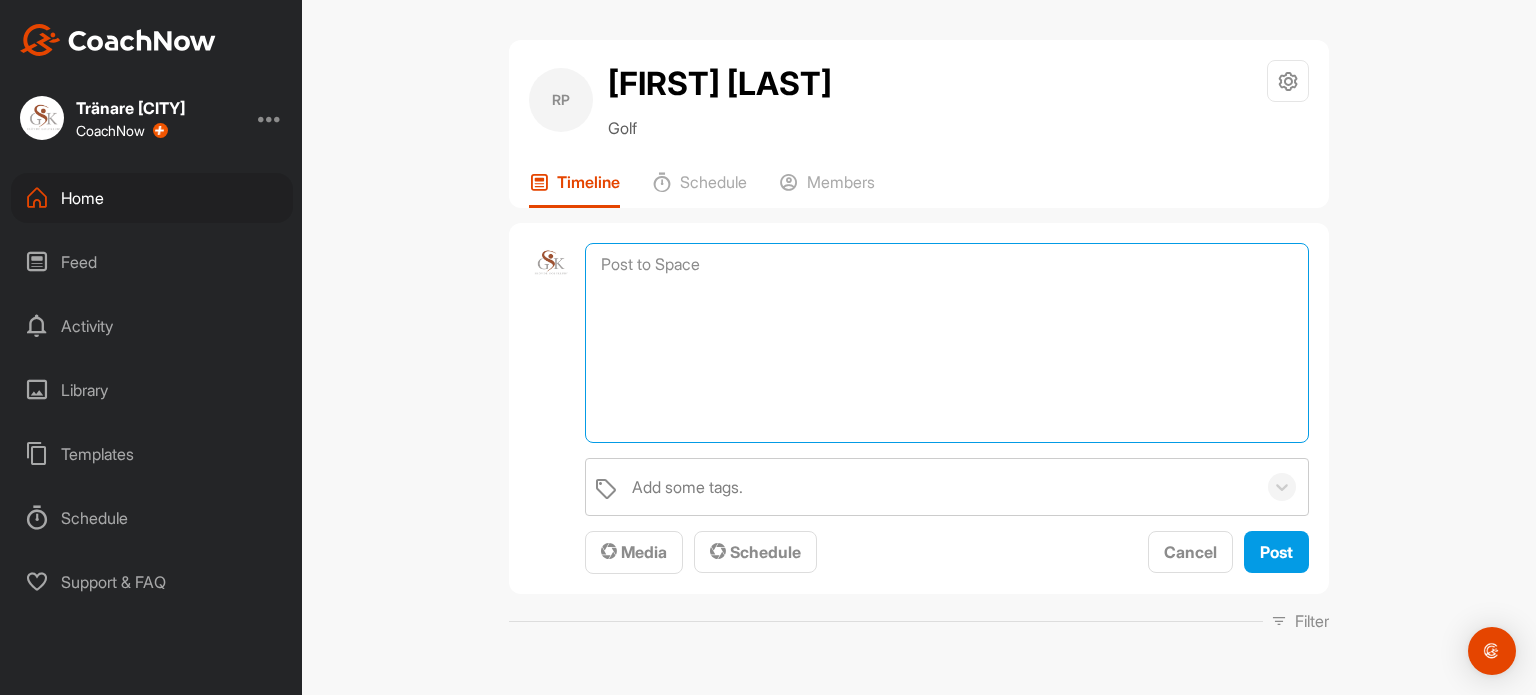 click at bounding box center [947, 343] 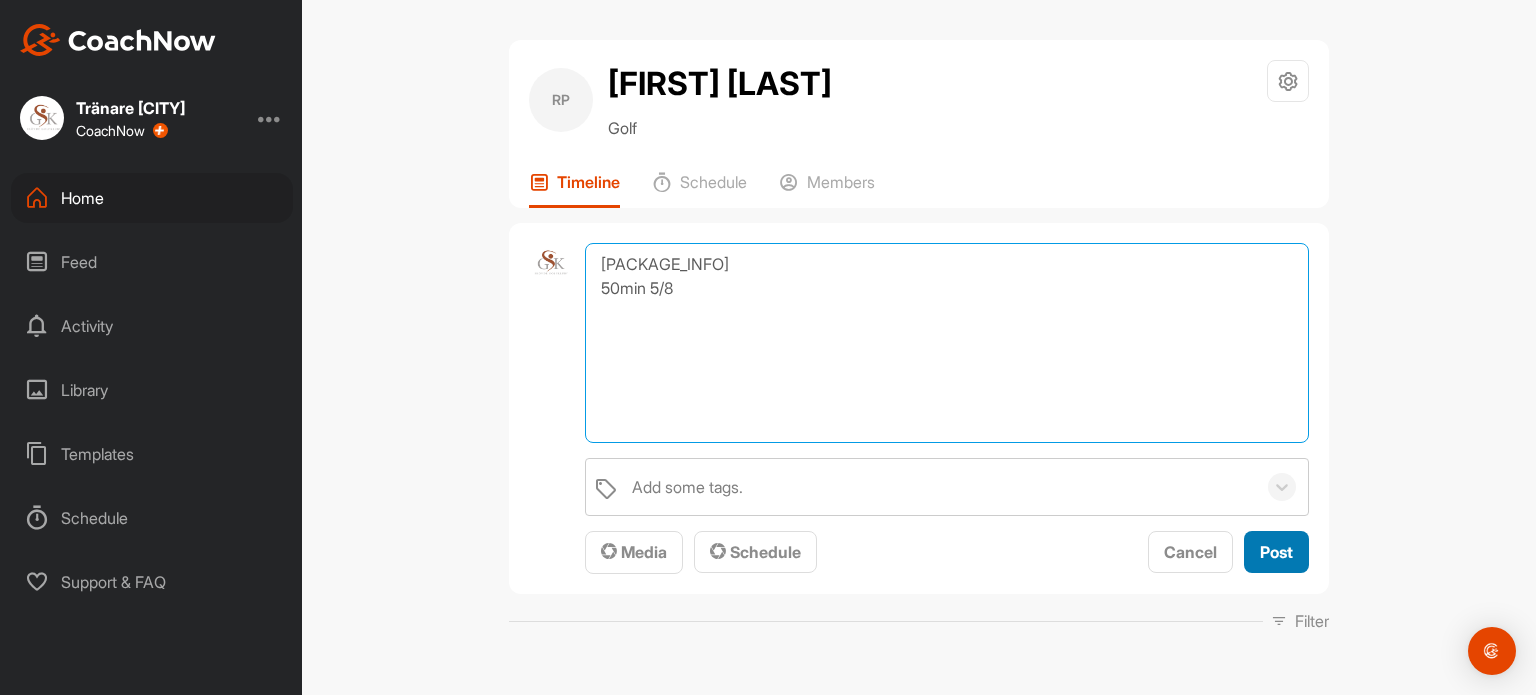 type on "[PACKAGE_INFO]
50min 5/8" 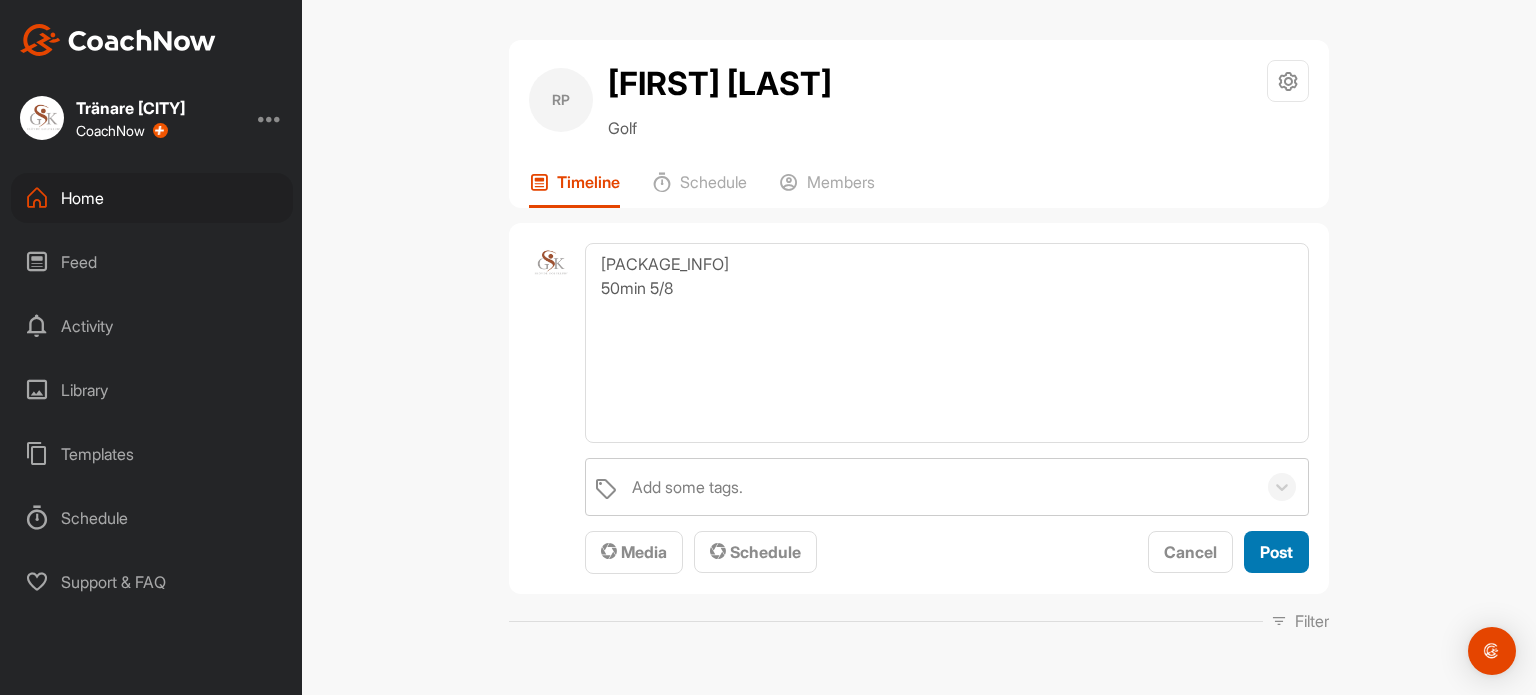 click on "Post" at bounding box center (1276, 552) 